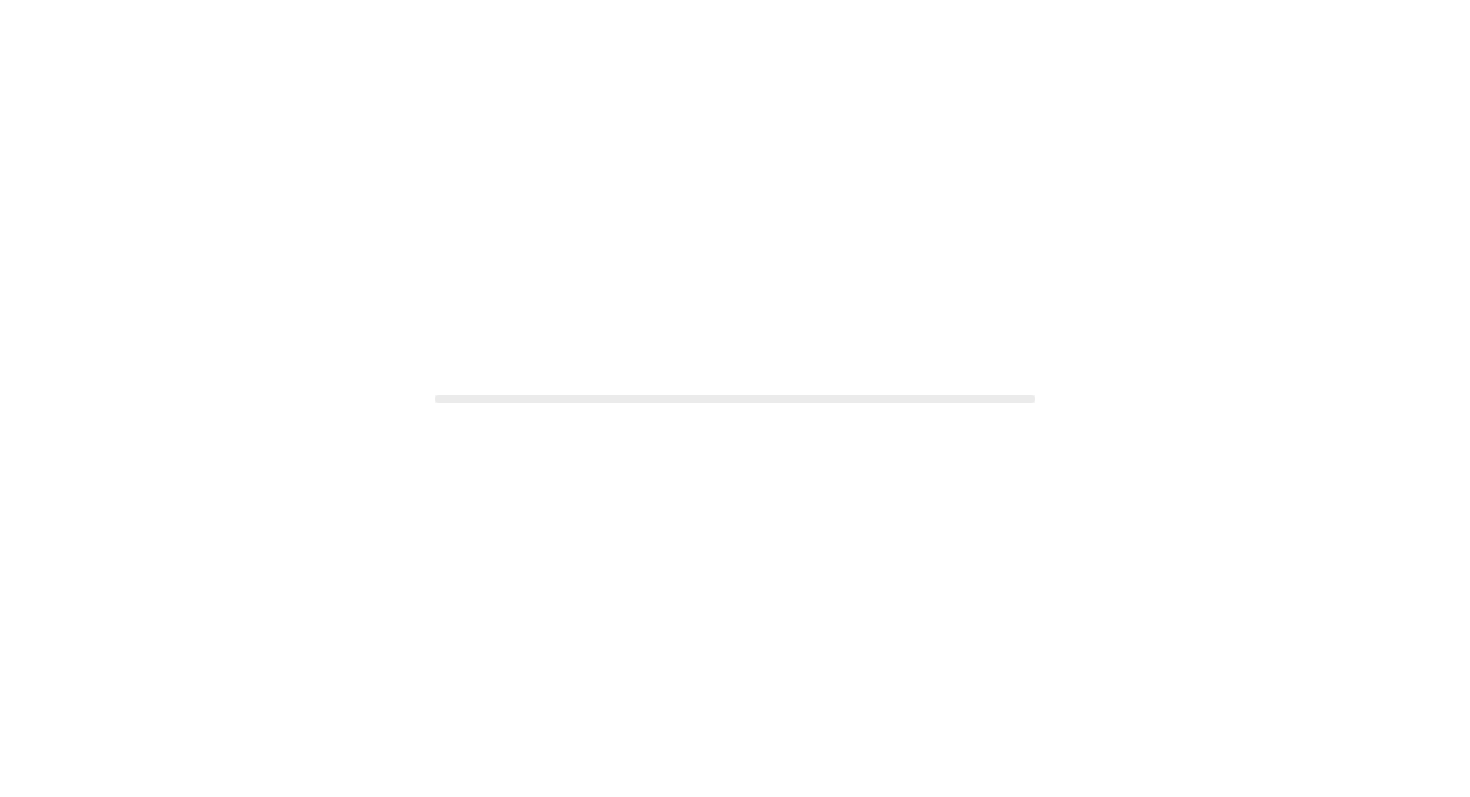 scroll, scrollTop: 0, scrollLeft: 0, axis: both 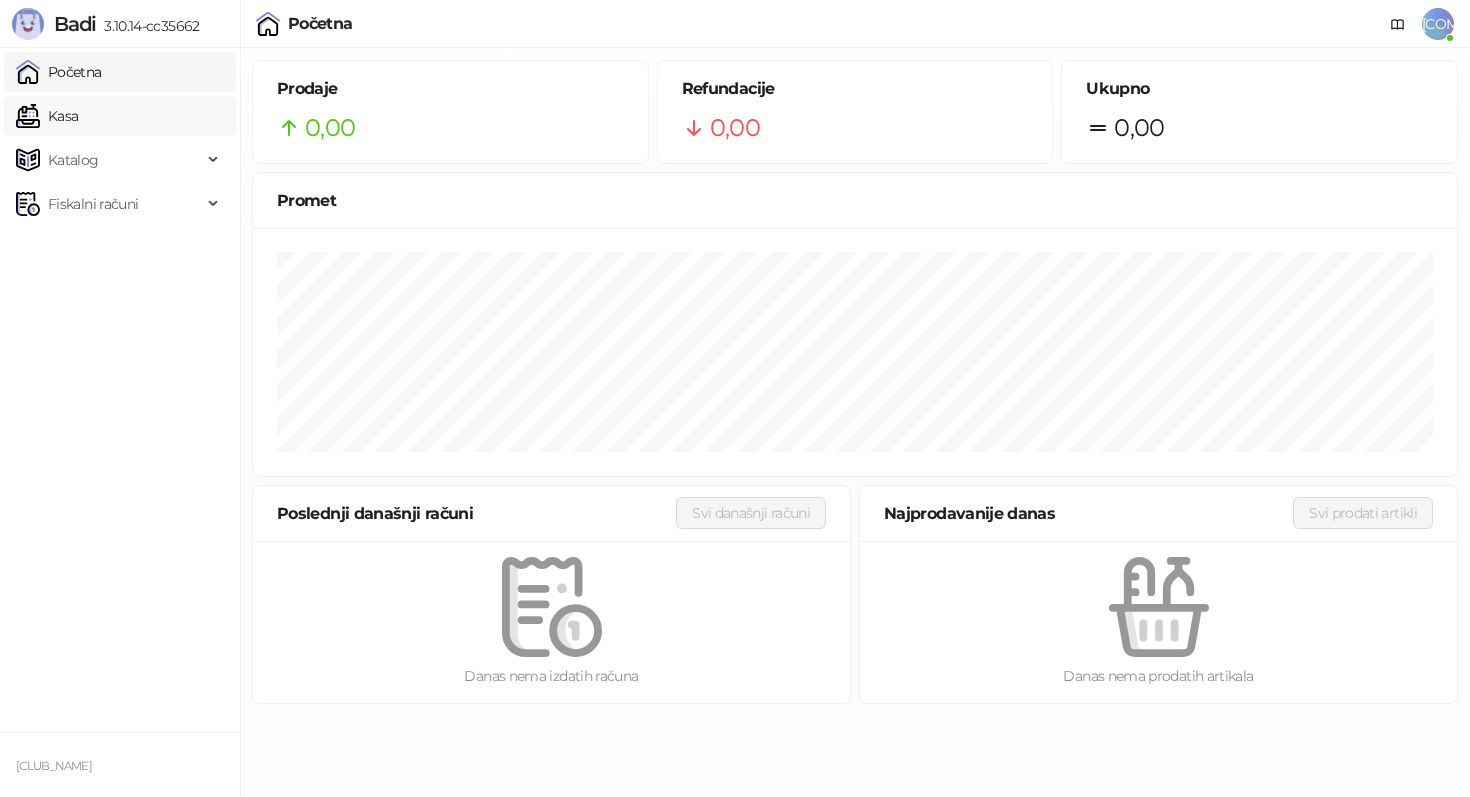 click on "Kasa" at bounding box center [47, 116] 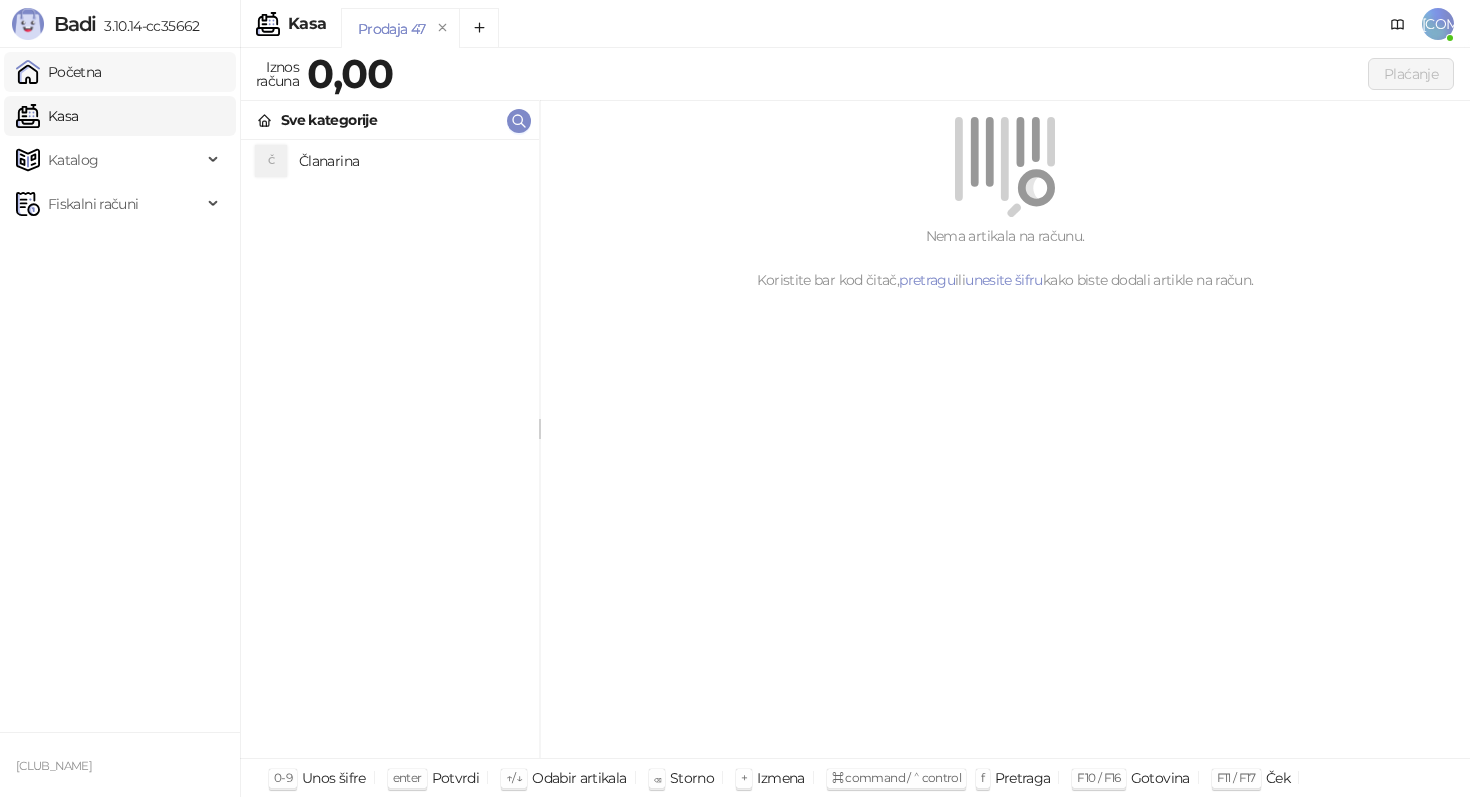 click on "Početna" at bounding box center (59, 72) 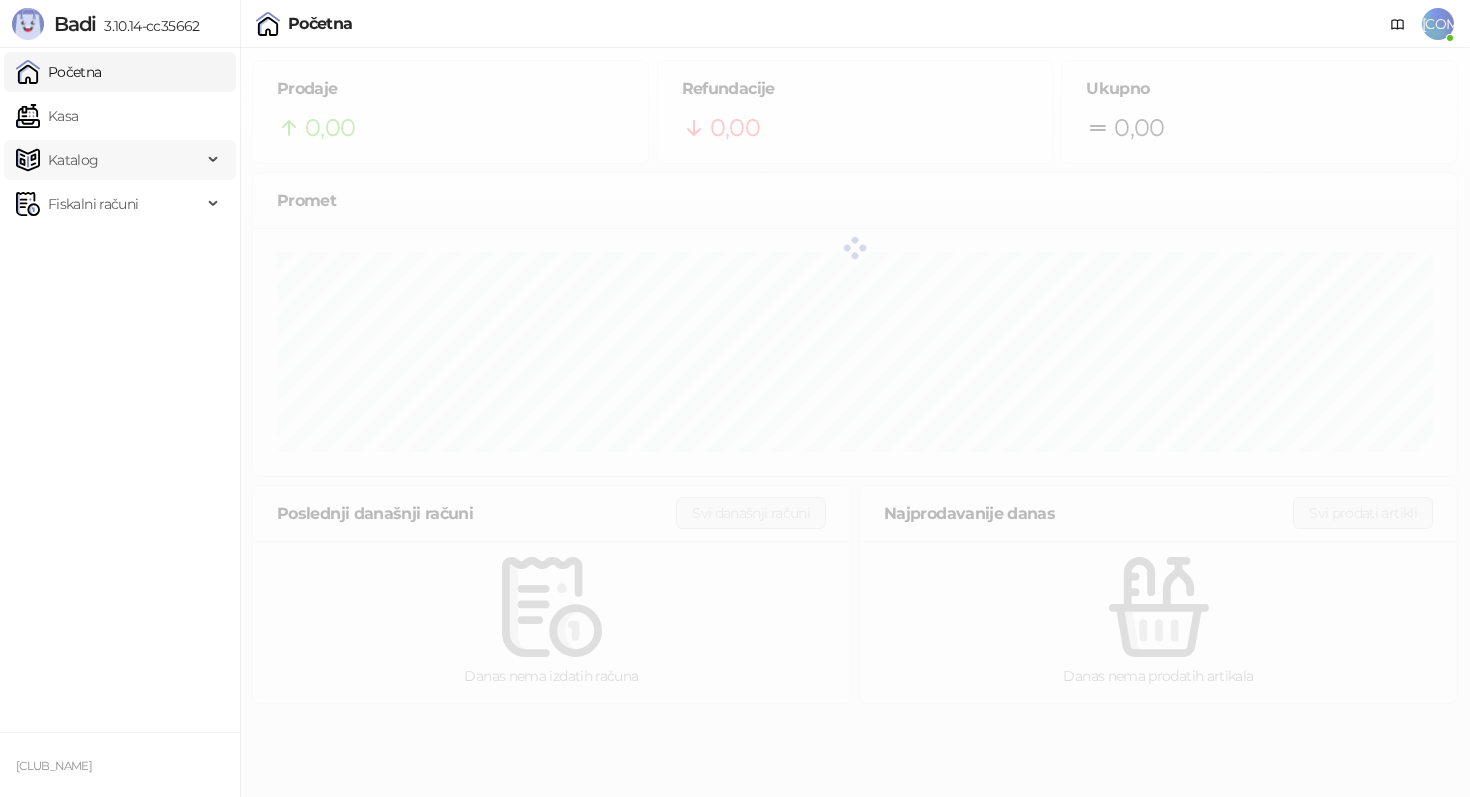 click on "Katalog" at bounding box center (109, 160) 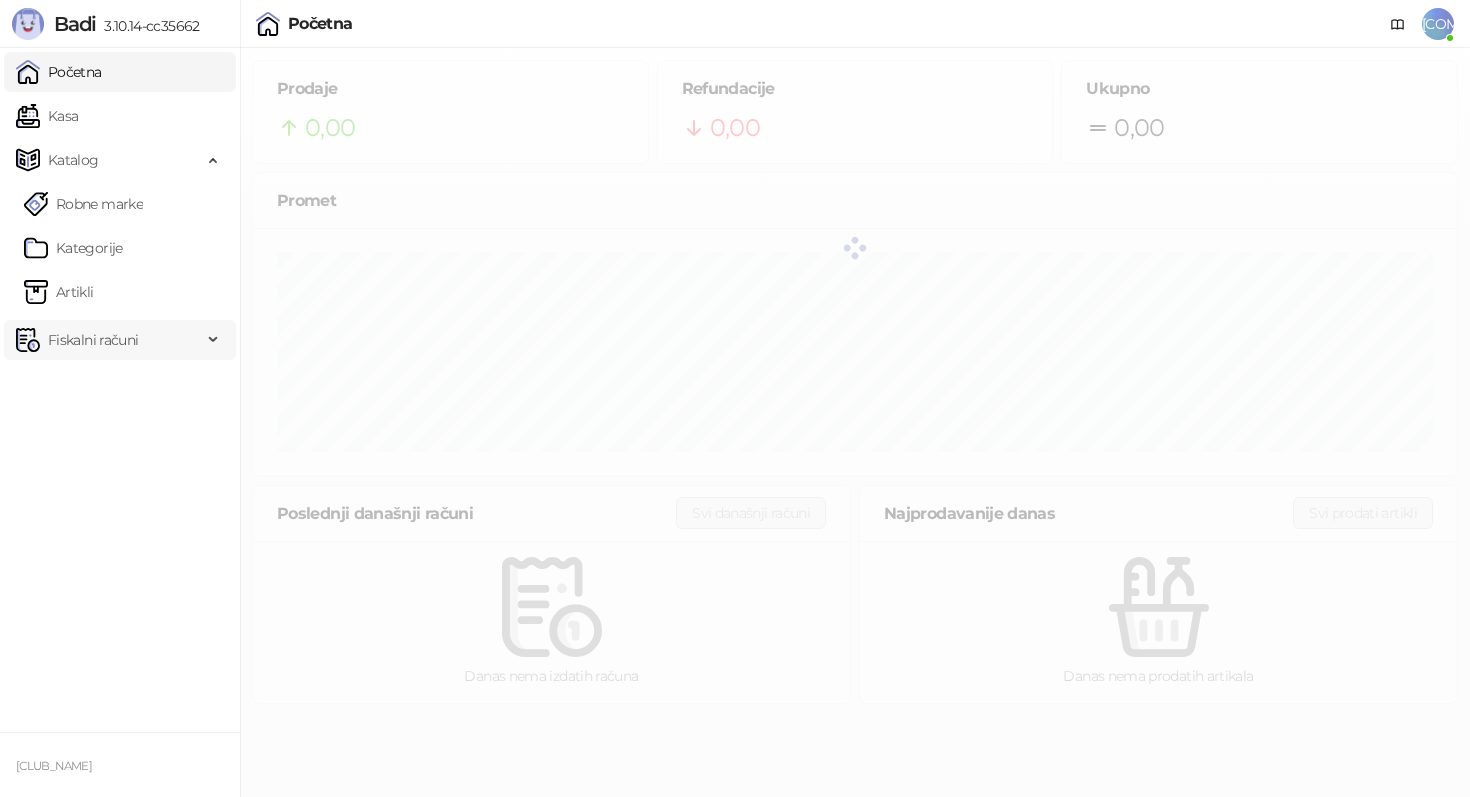 click on "Fiskalni računi" at bounding box center (93, 340) 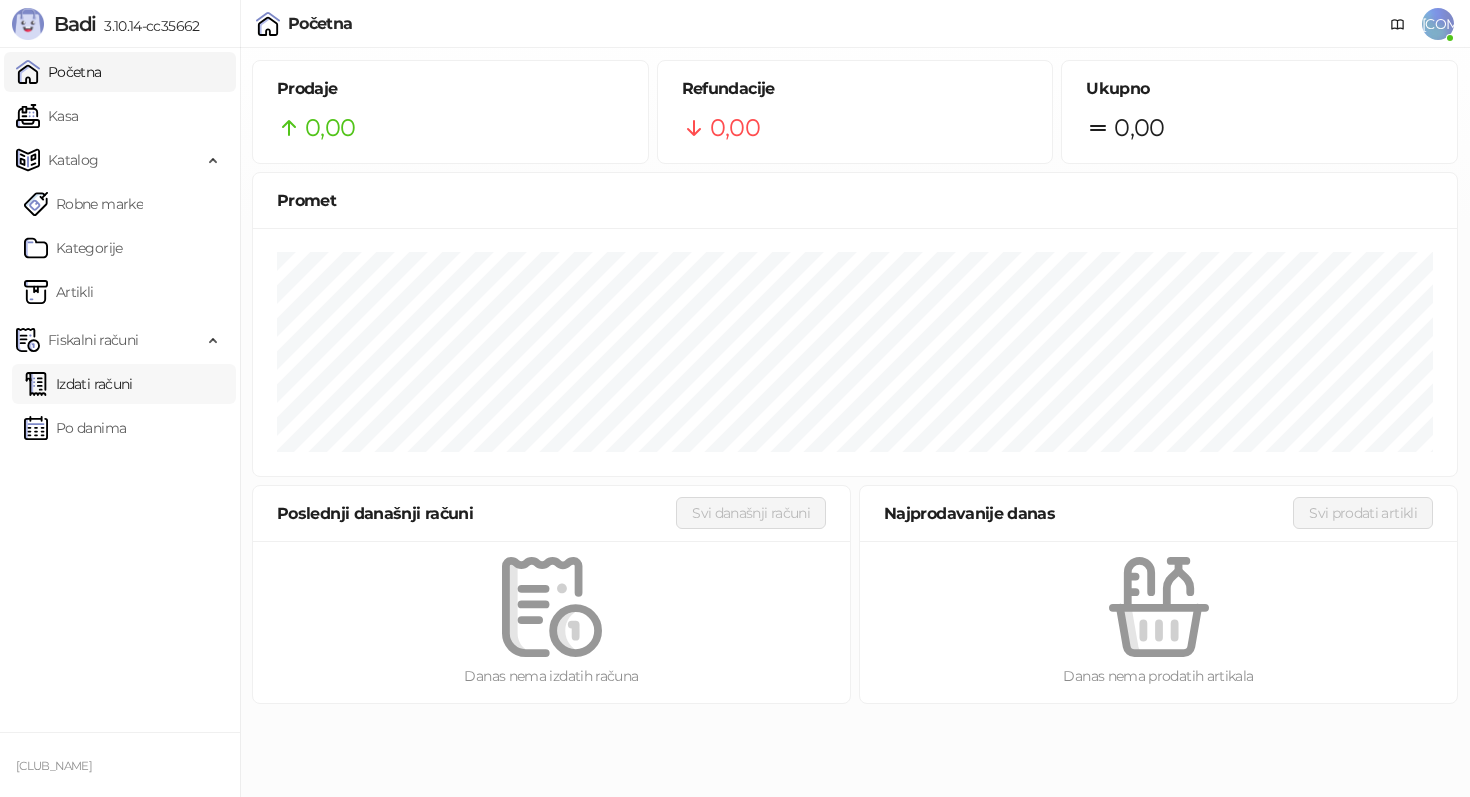 click on "Izdati računi" at bounding box center (78, 384) 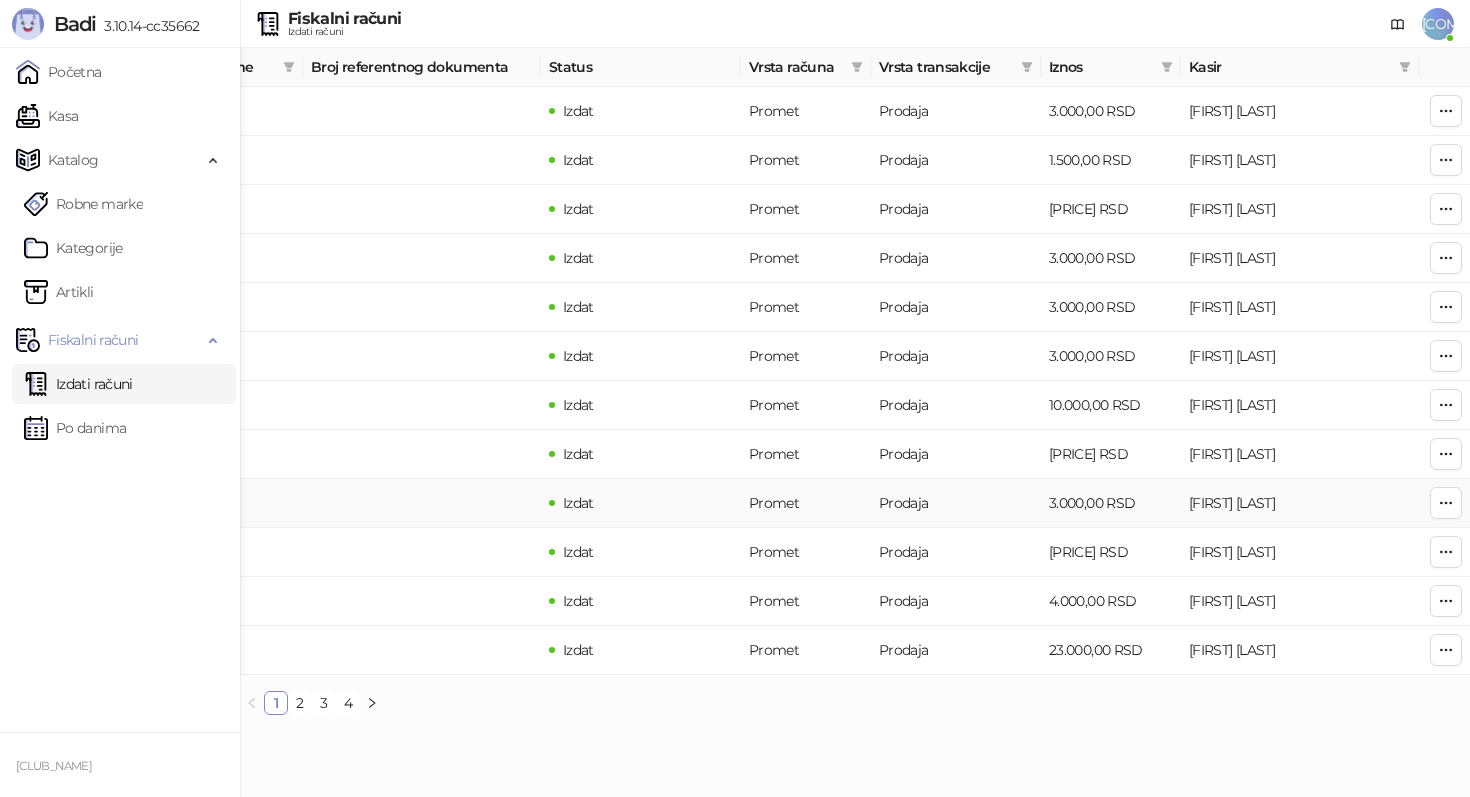 scroll, scrollTop: 0, scrollLeft: 570, axis: horizontal 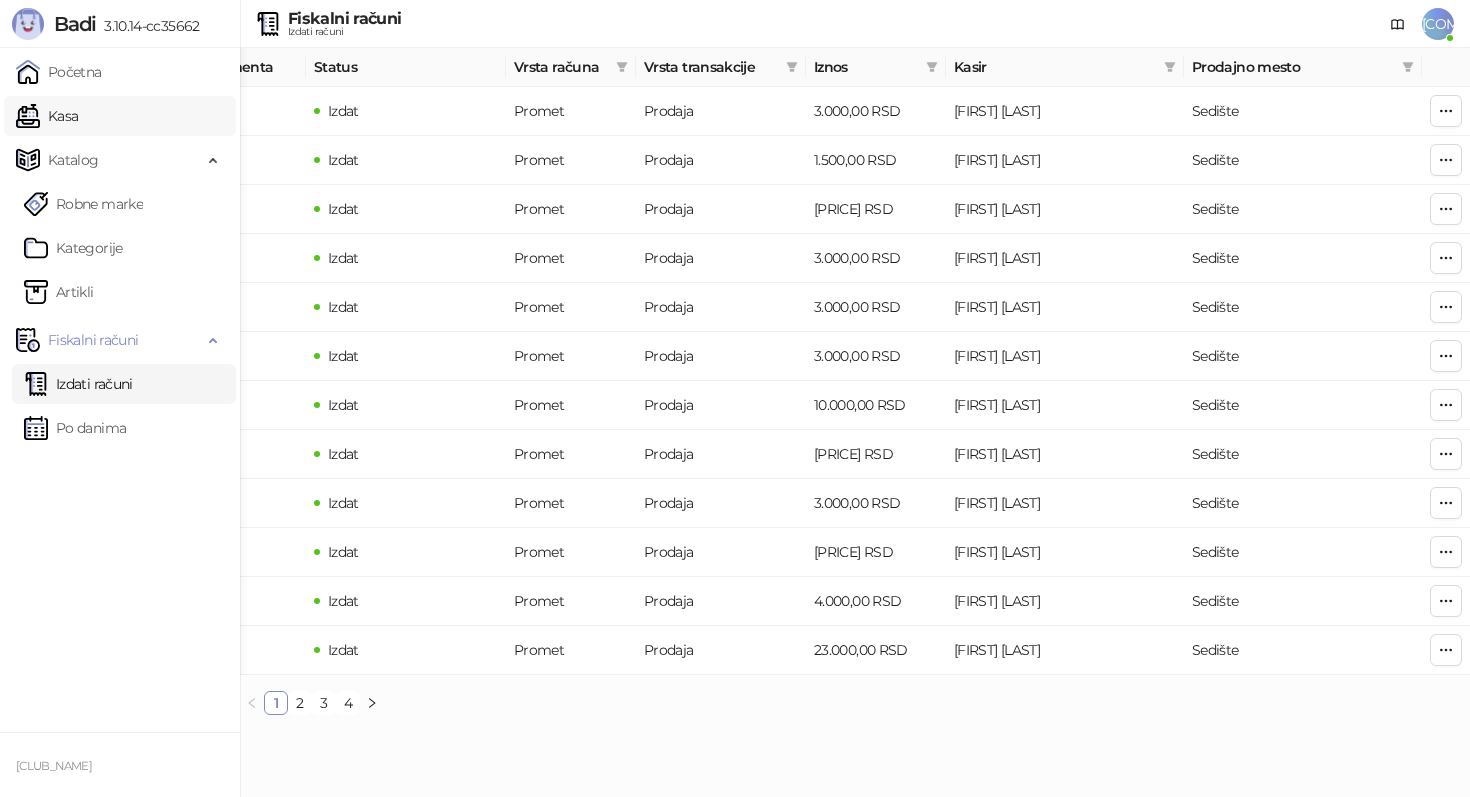 click on "Kasa" at bounding box center [47, 116] 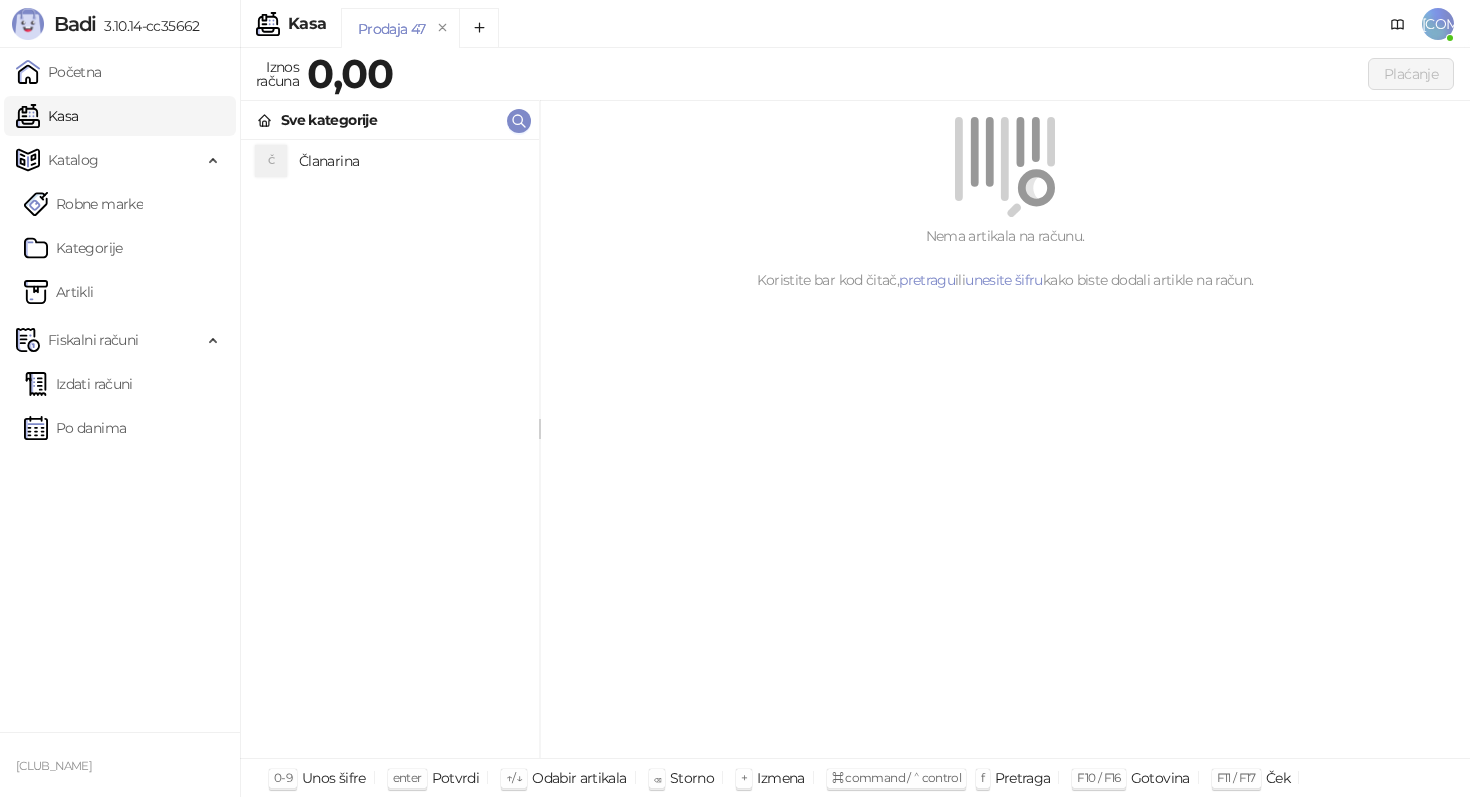 click on "Članarina" at bounding box center [411, 161] 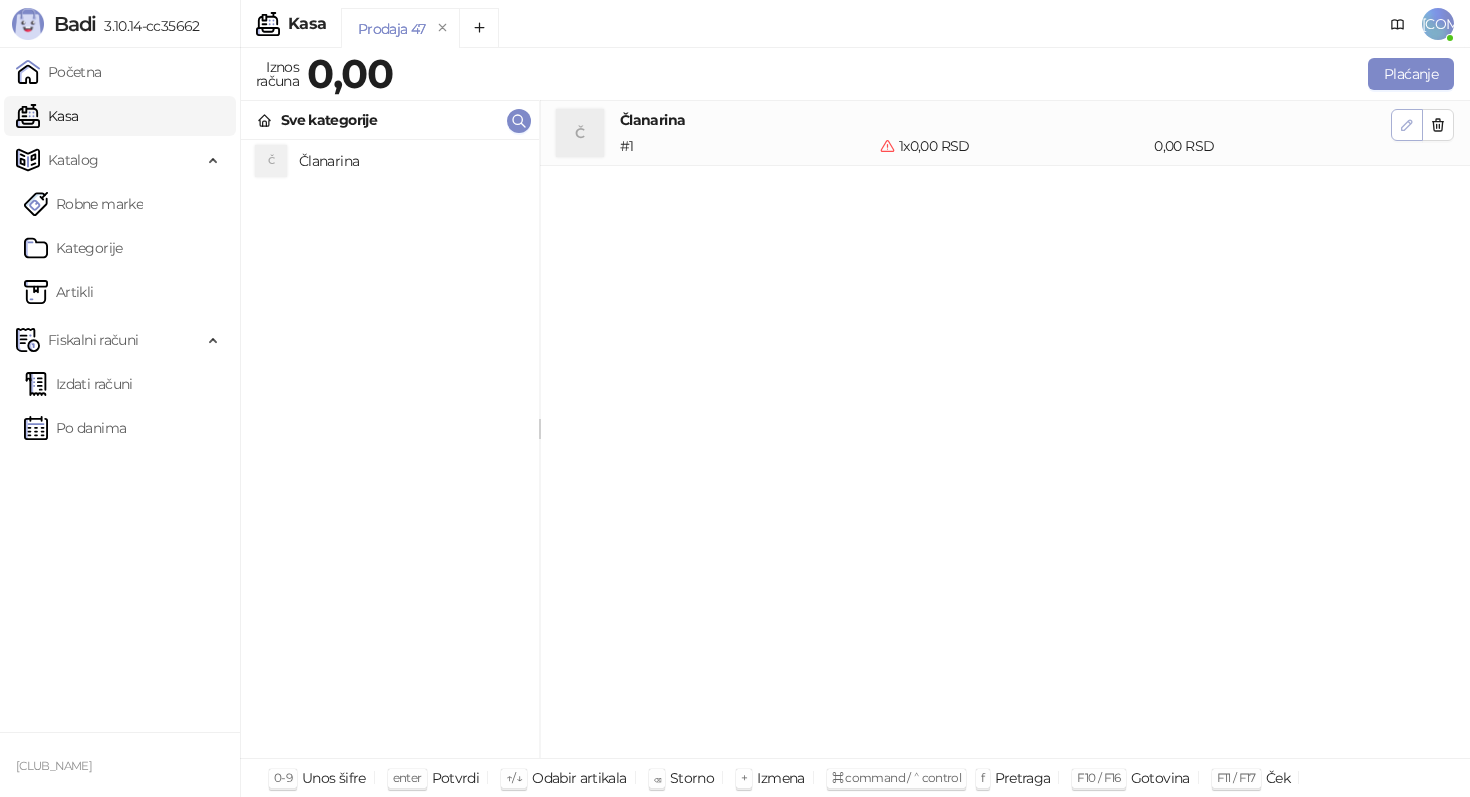click 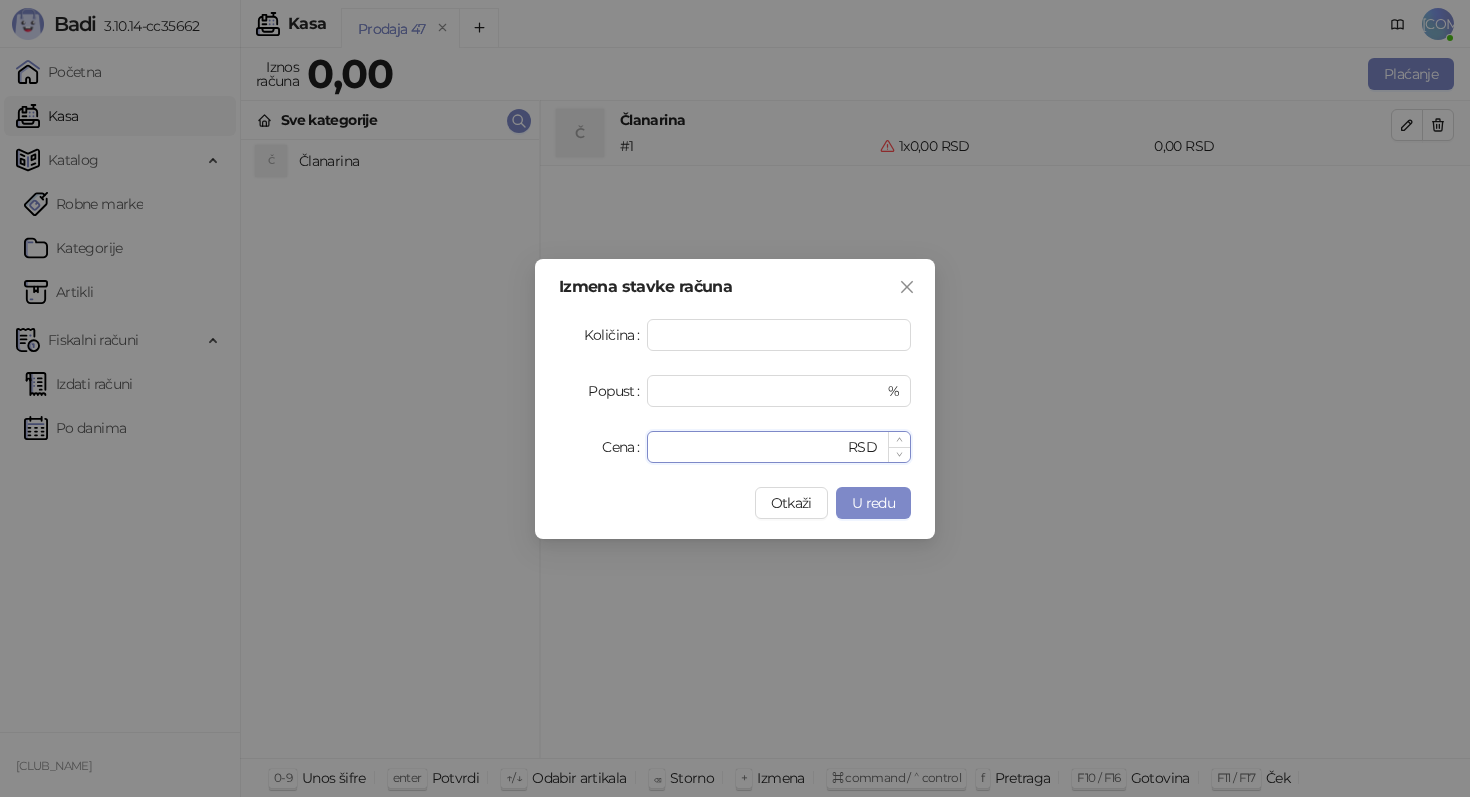 click on "*" at bounding box center (751, 447) 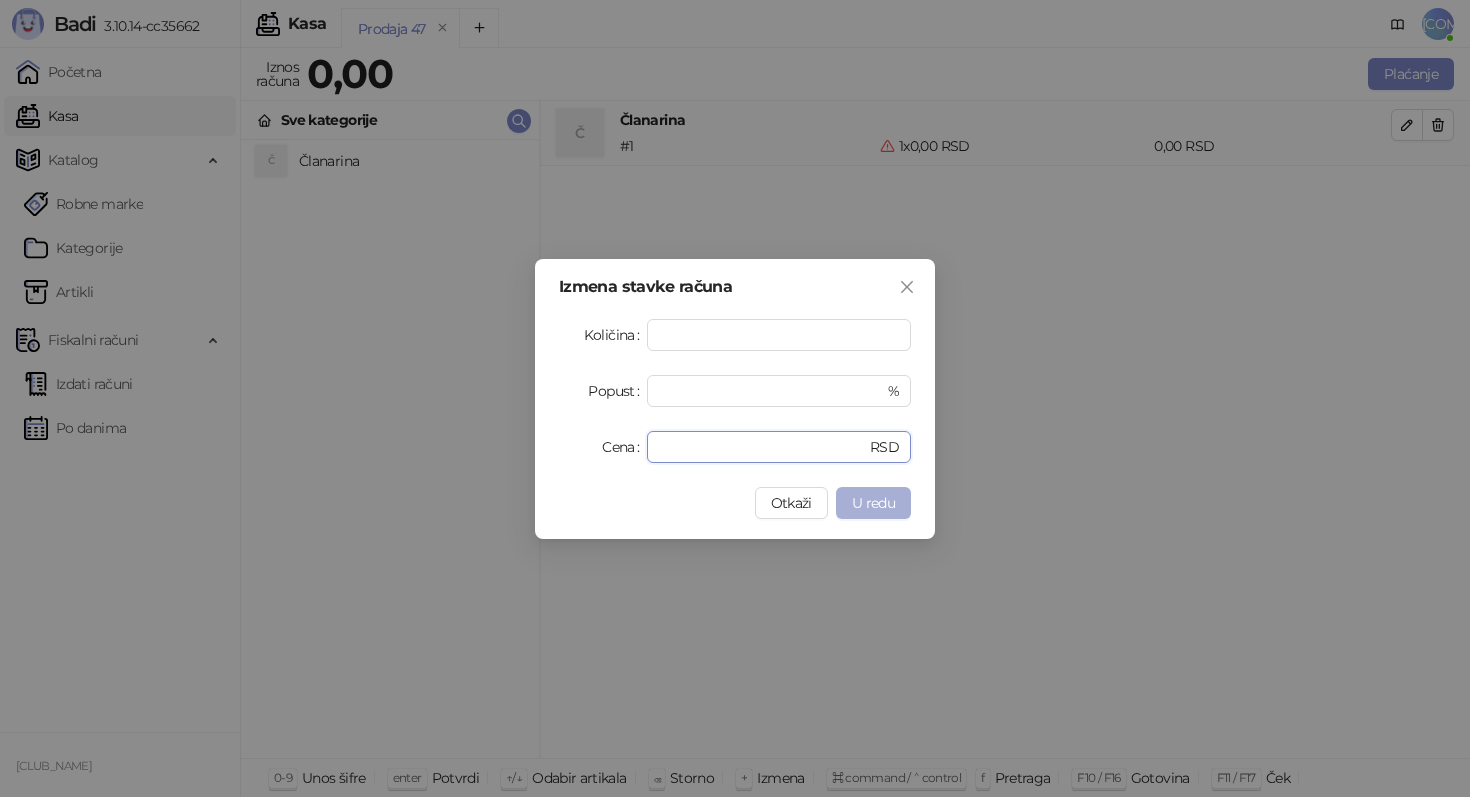 type on "****" 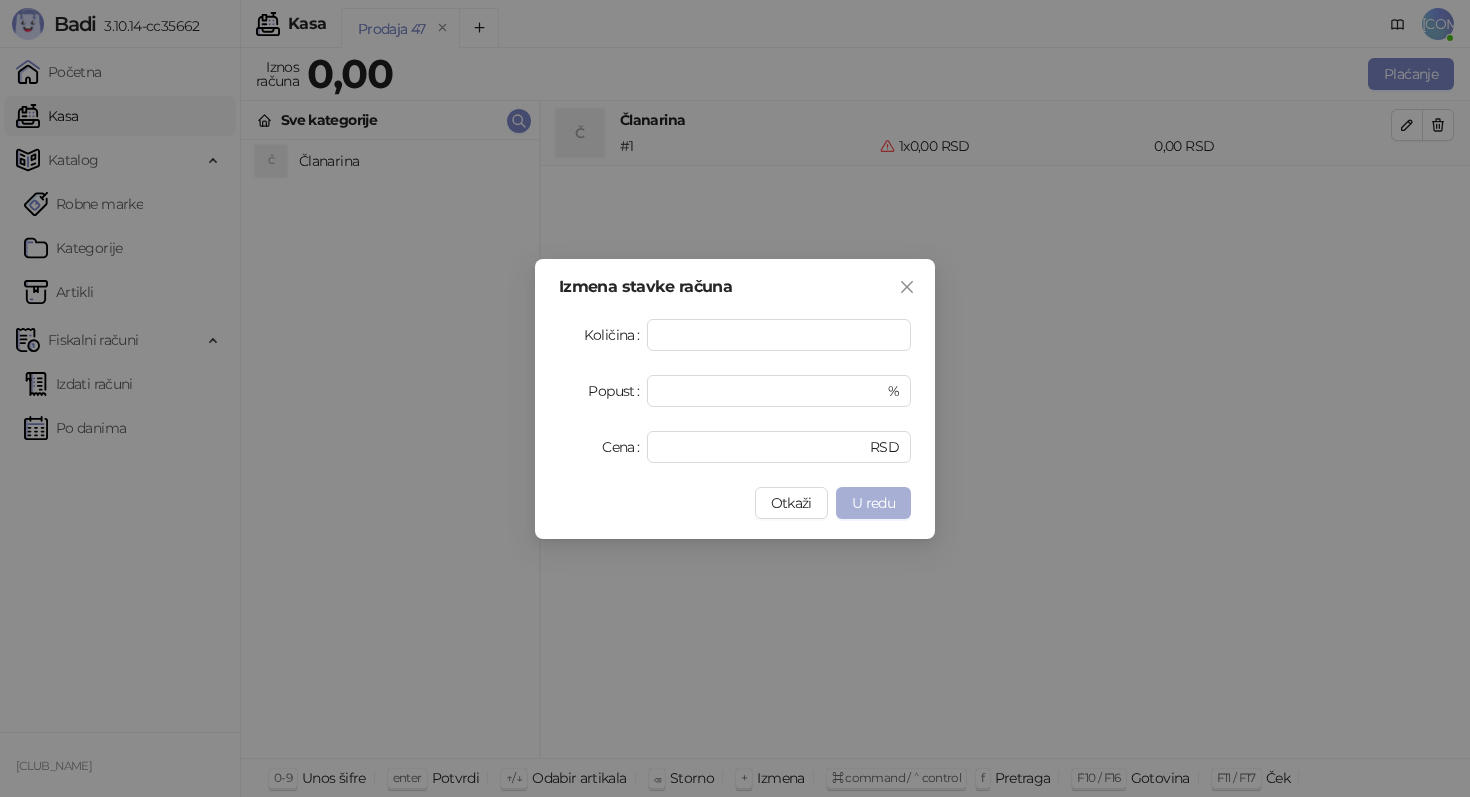 click on "U redu" at bounding box center (873, 503) 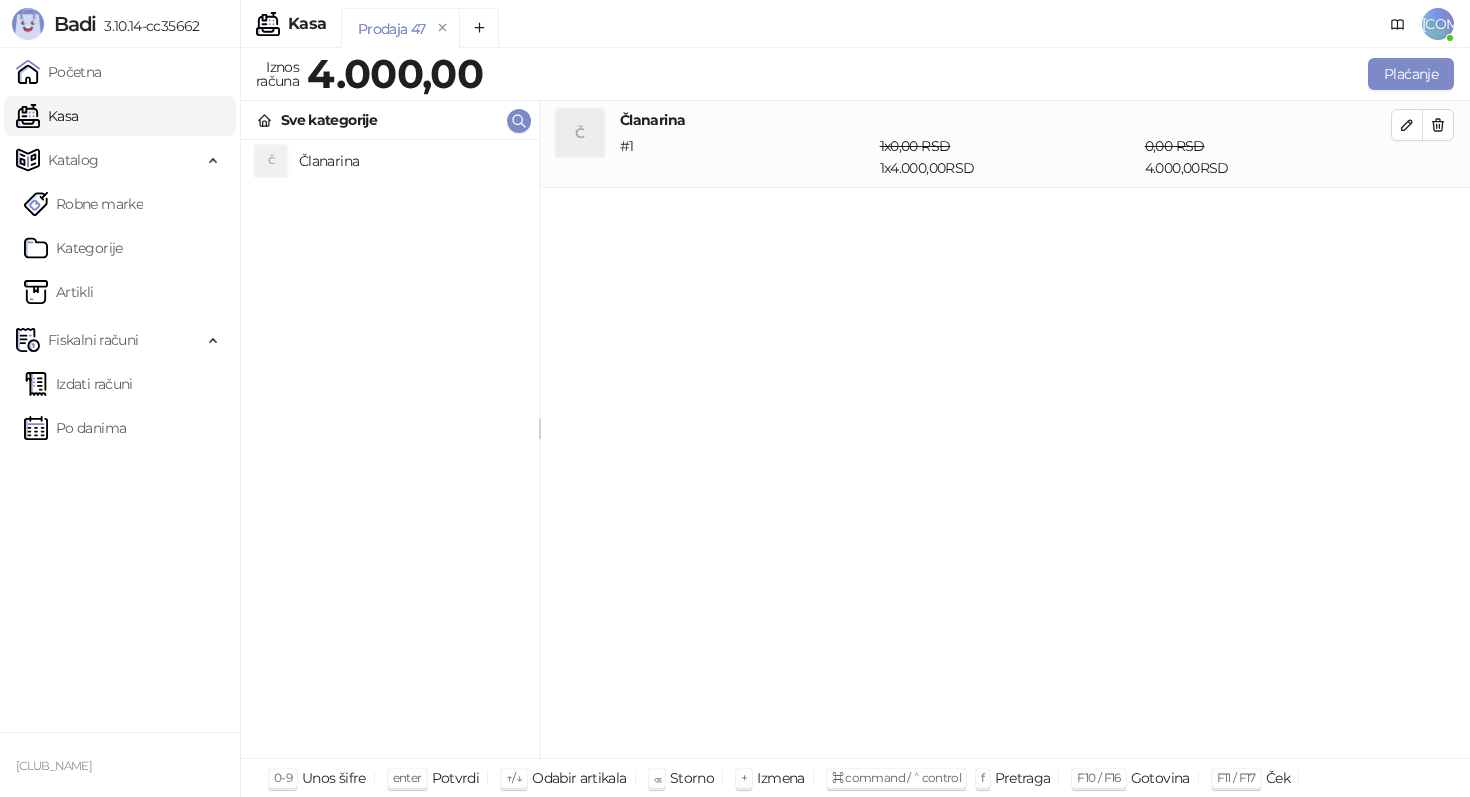 click on "Članarina # 1 1 x 0,00 RSD 1 x [PRICE] RSD 0,00 RSD [PRICE] RSD" at bounding box center (1005, 430) 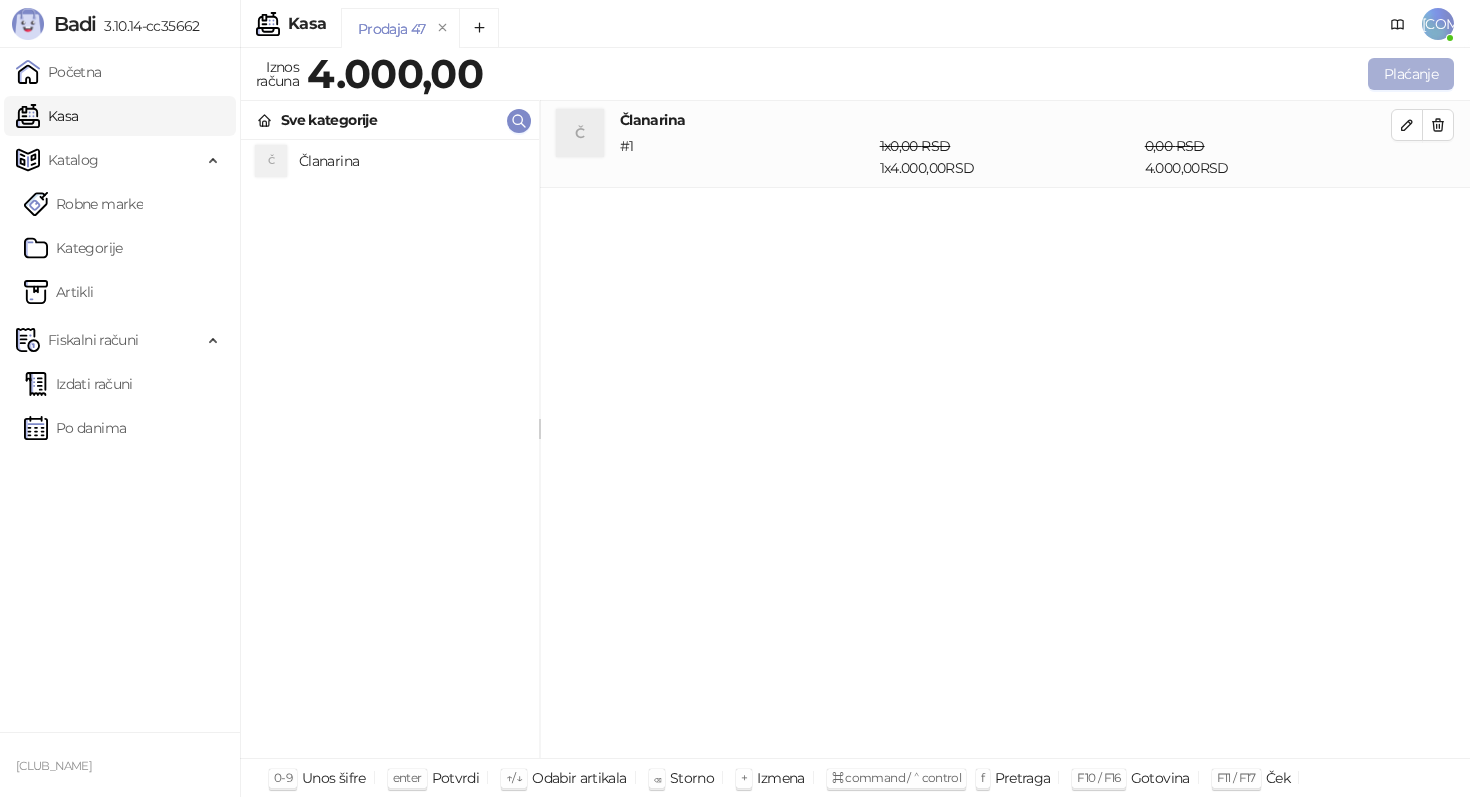 click on "Plaćanje" at bounding box center [1411, 74] 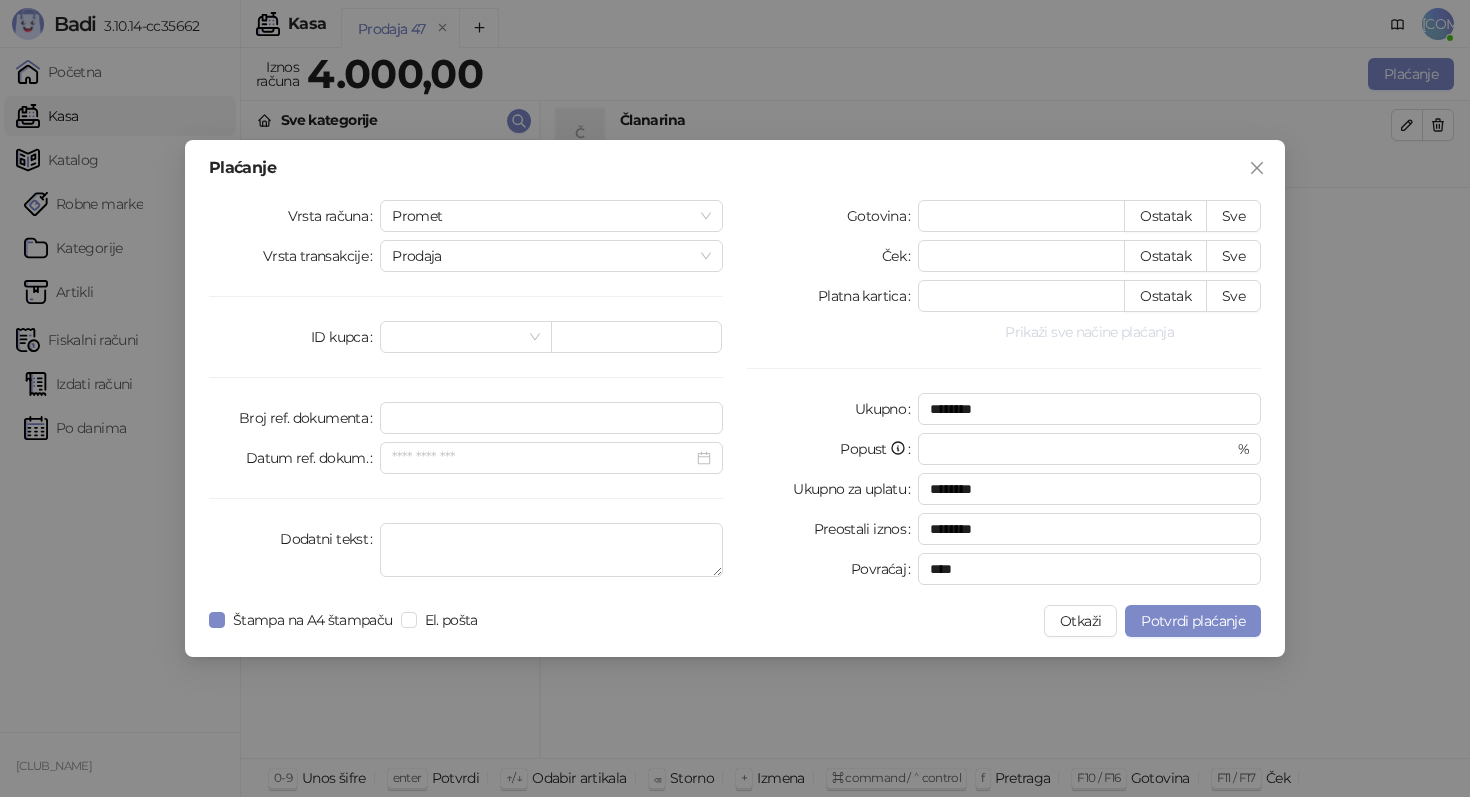 click on "Prikaži sve načine plaćanja" at bounding box center (1089, 332) 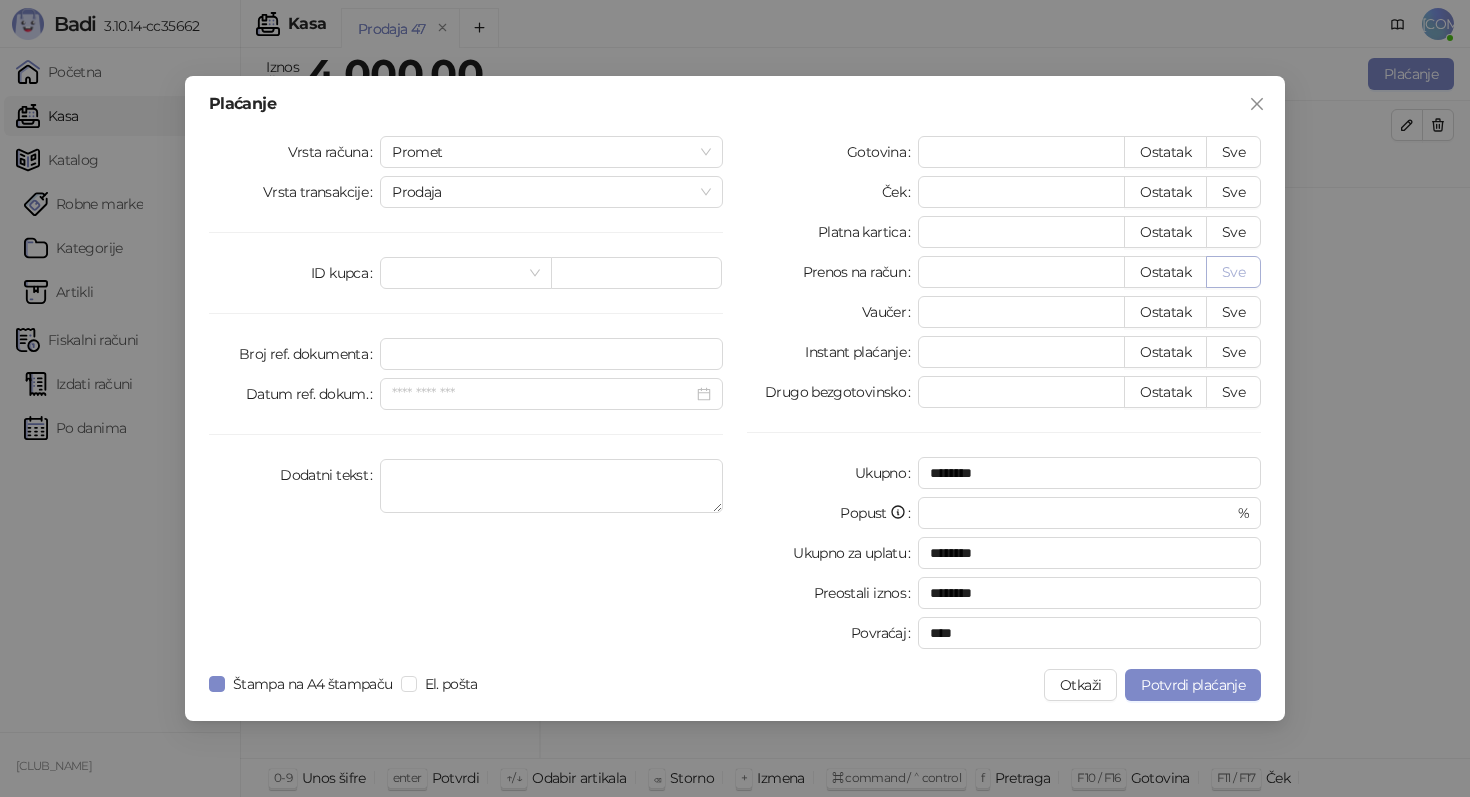 click on "Sve" at bounding box center [1233, 272] 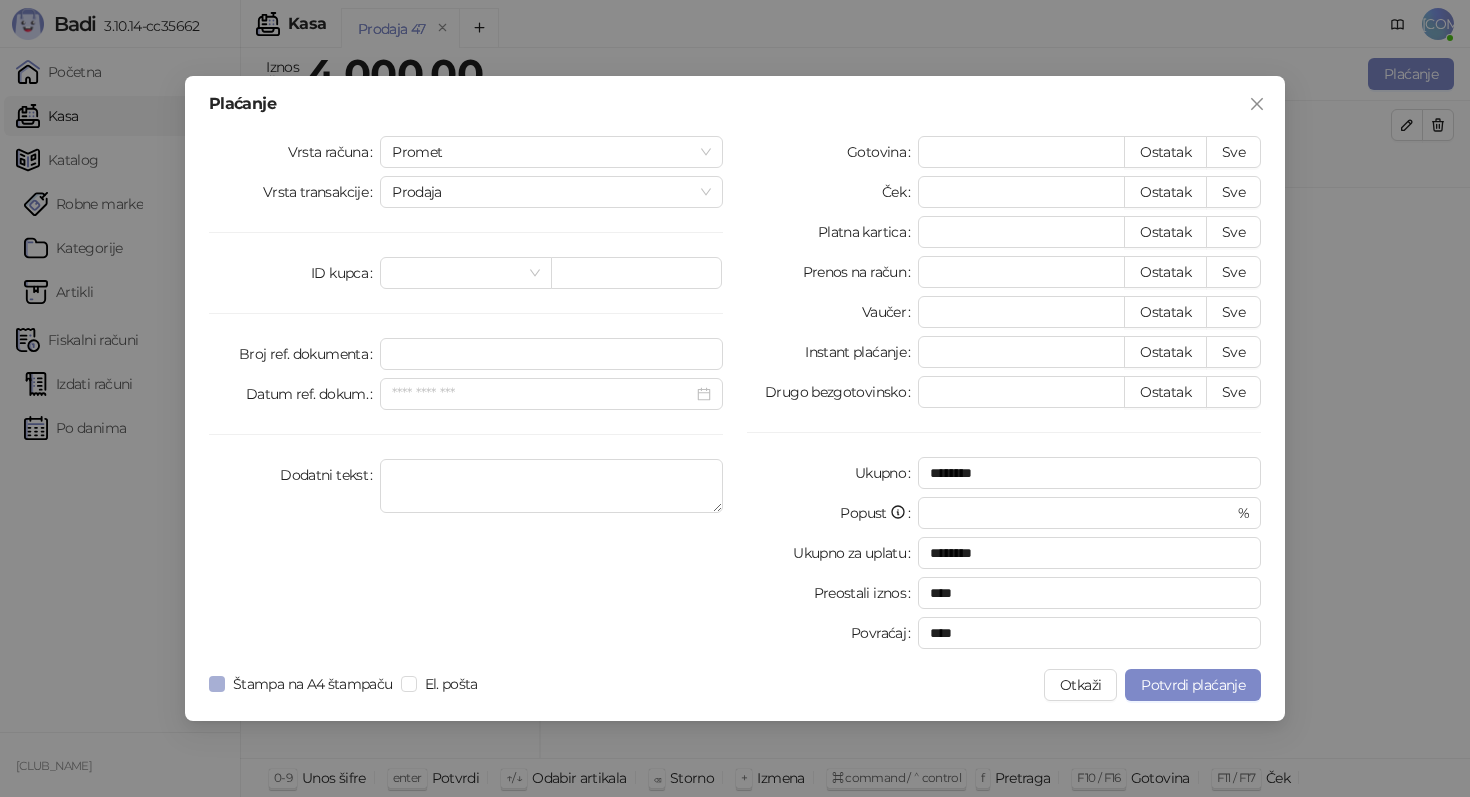 drag, startPoint x: 282, startPoint y: 683, endPoint x: 306, endPoint y: 682, distance: 24.020824 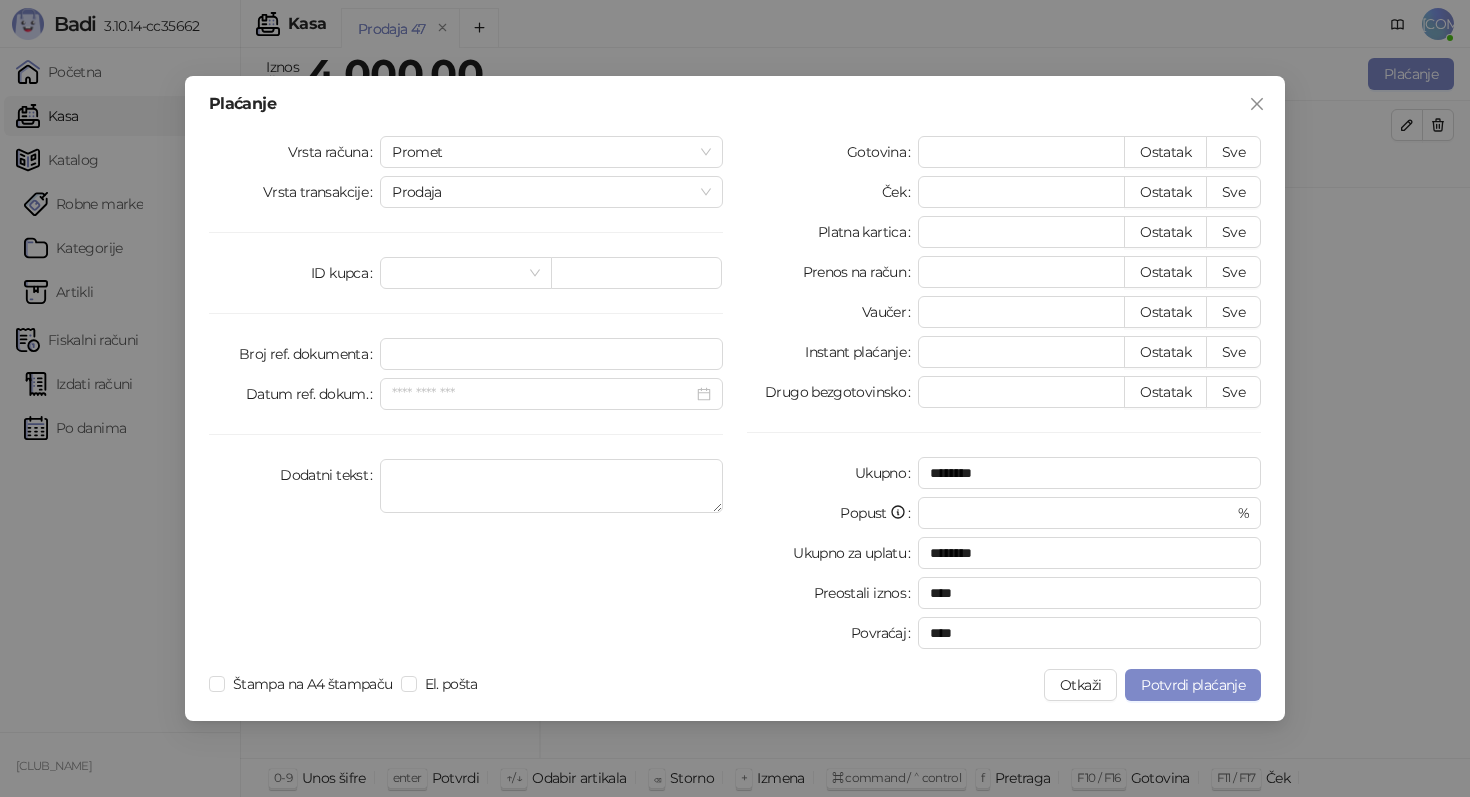 click on "Plaćanje Vrsta računa Promet Vrsta transakcije Prodaja ID kupca Broj ref. dokumenta Datum ref. dokum. Dodatni tekst Gotovina * Ostatak Sve Ček * Ostatak Sve Platna kartica * Ostatak Sve Prenos na račun **** Ostatak Sve Vaučer * Ostatak Sve Instant plaćanje * Ostatak Sve Drugo bezgotovinsko * Ostatak Sve Ukupno ******** Popust * % Ukupno za uplatu ******** Preostali iznos **** Povraćaj **** Štampa na A4 štampaču El. pošta Otkaži Potvrdi plaćanje" at bounding box center (735, 398) 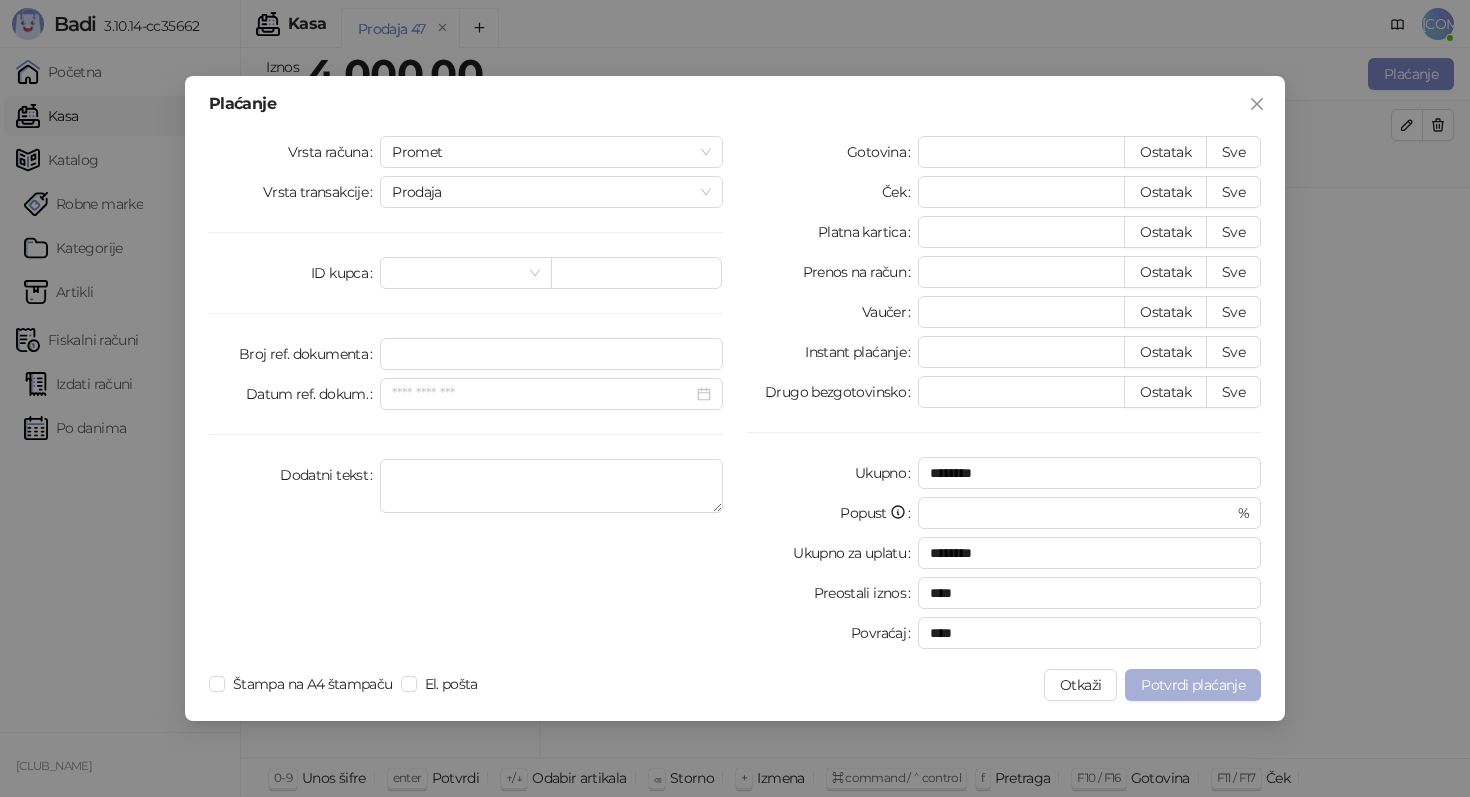 click on "Potvrdi plaćanje" at bounding box center (1193, 685) 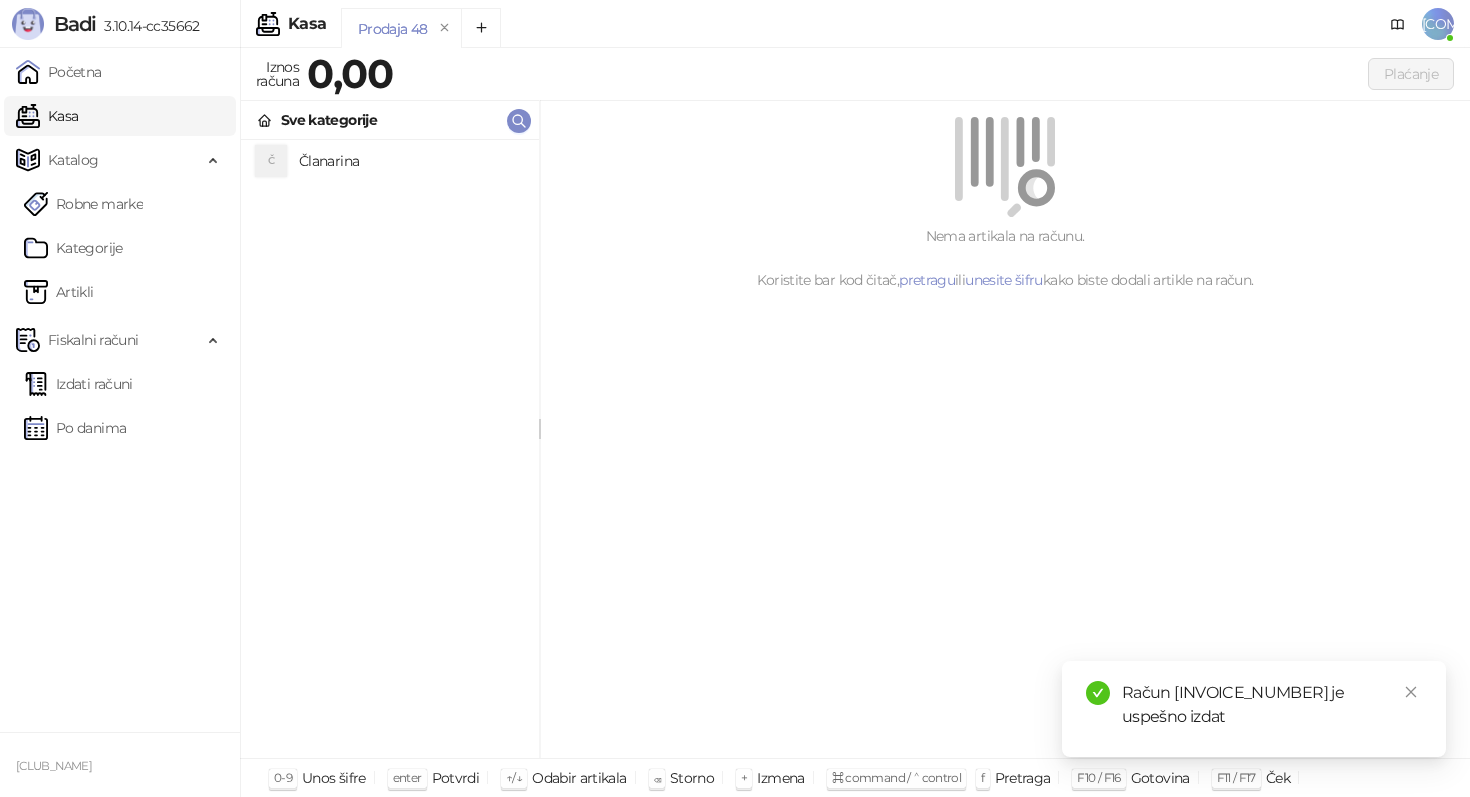 click on "Članarina" at bounding box center (411, 161) 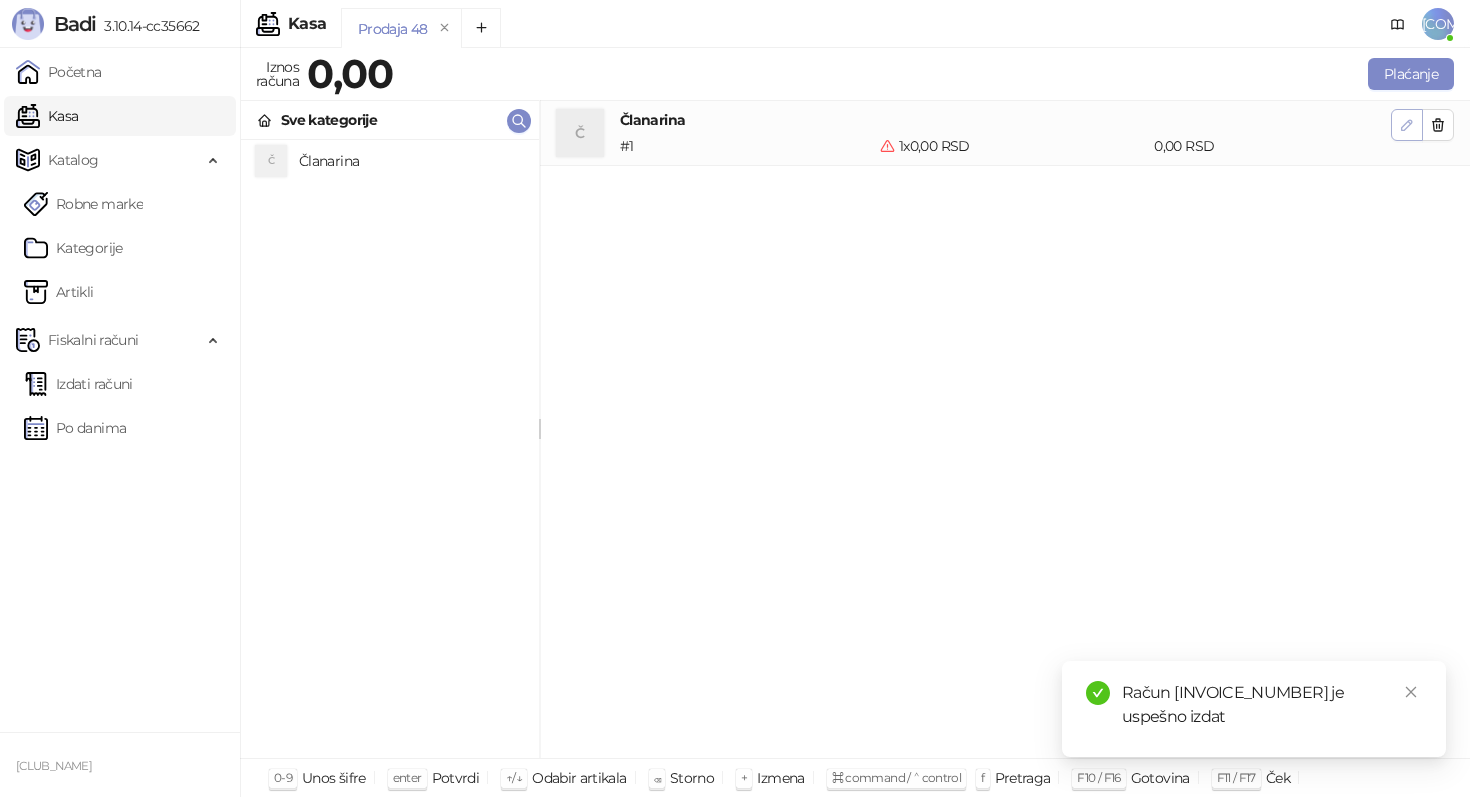 click 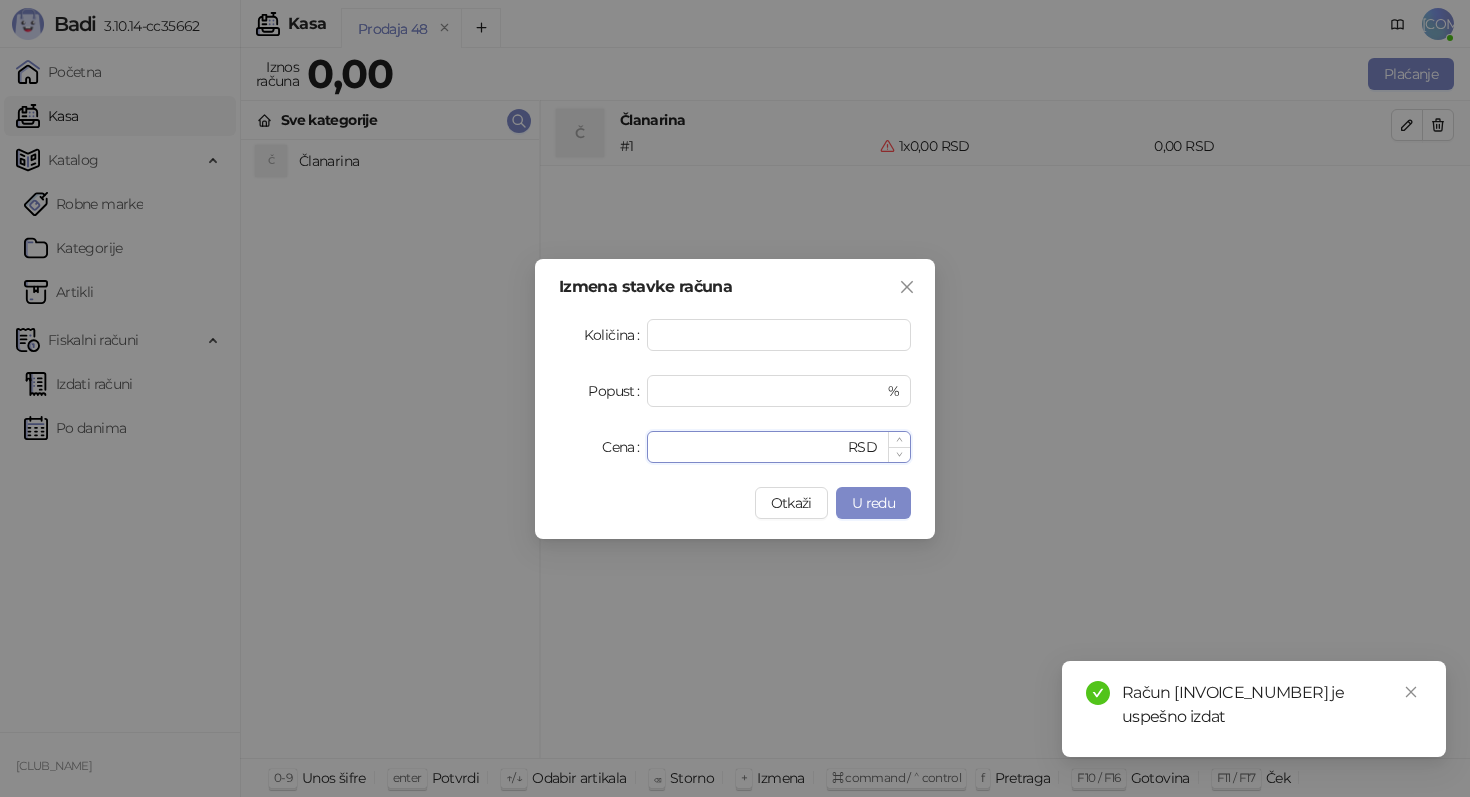 click on "*" at bounding box center (751, 447) 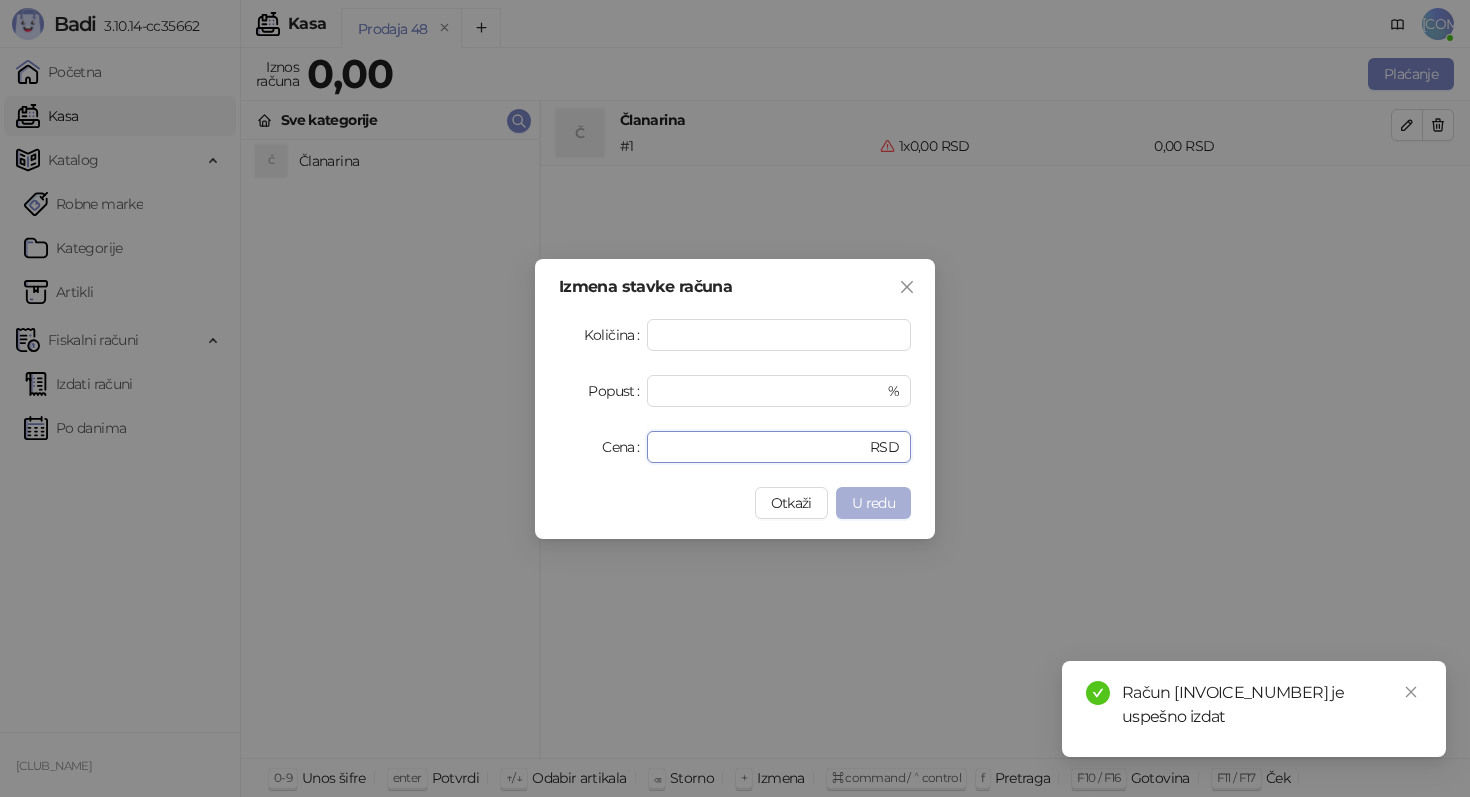 type on "****" 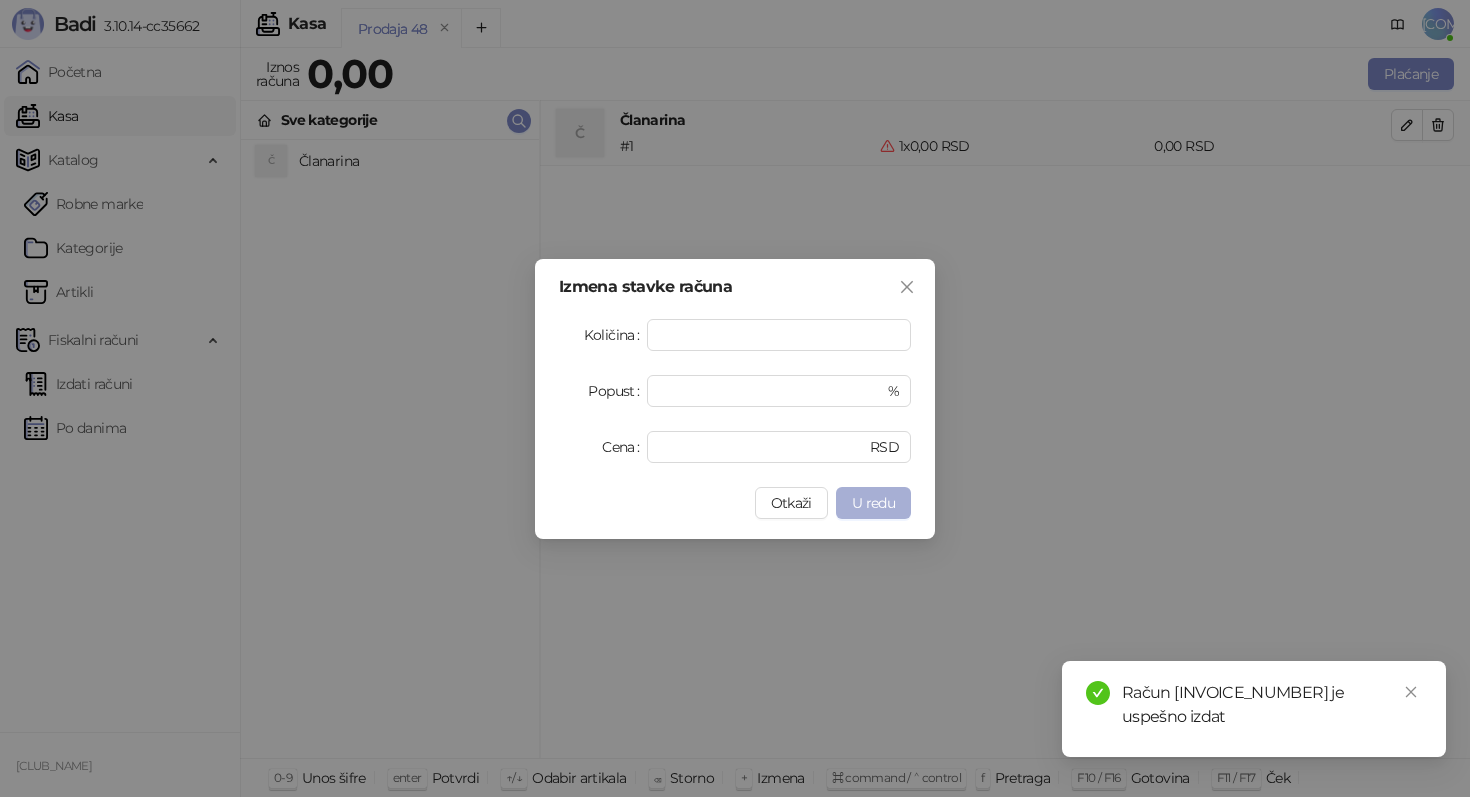 click on "U redu" at bounding box center [873, 503] 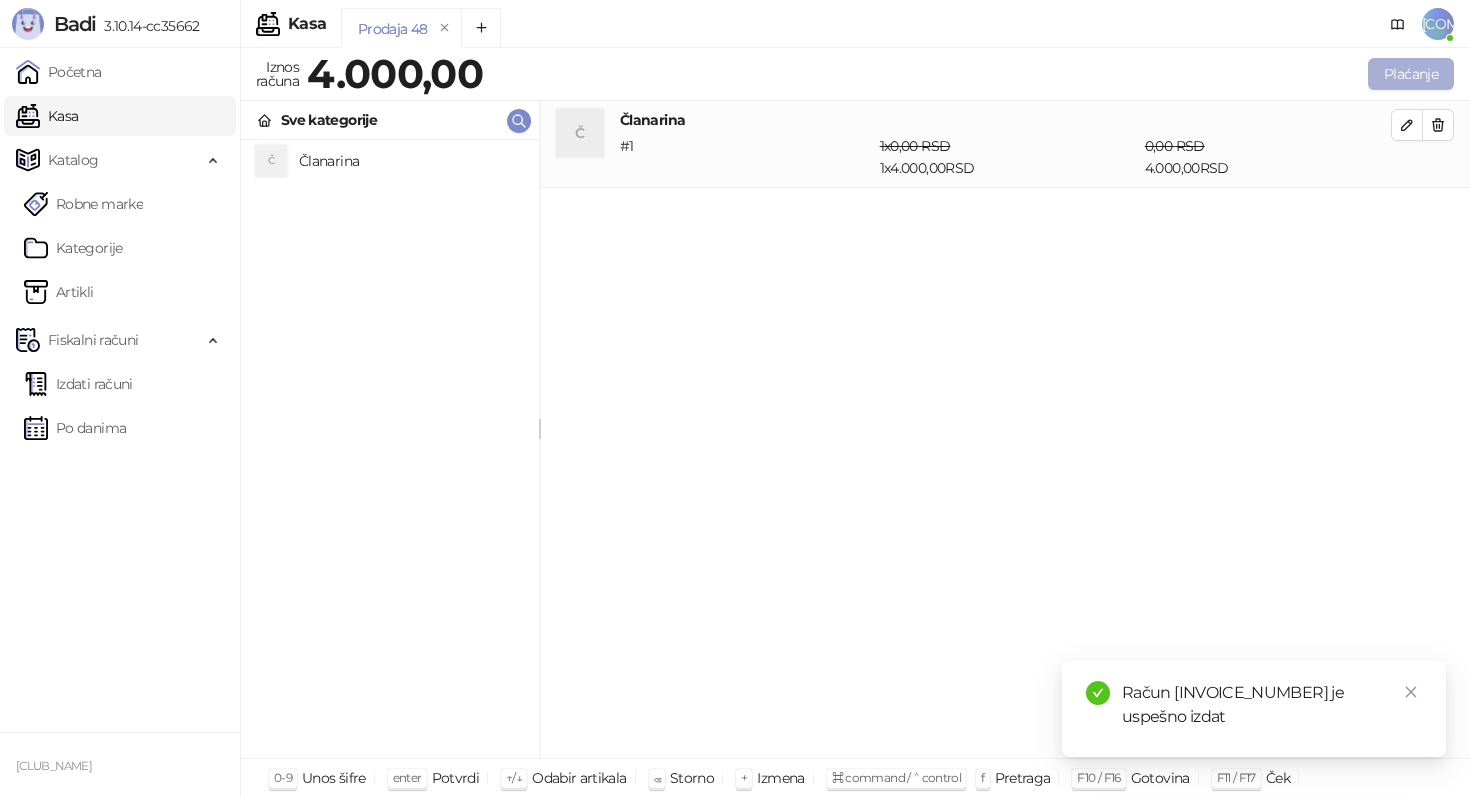 click on "Plaćanje" at bounding box center [1411, 74] 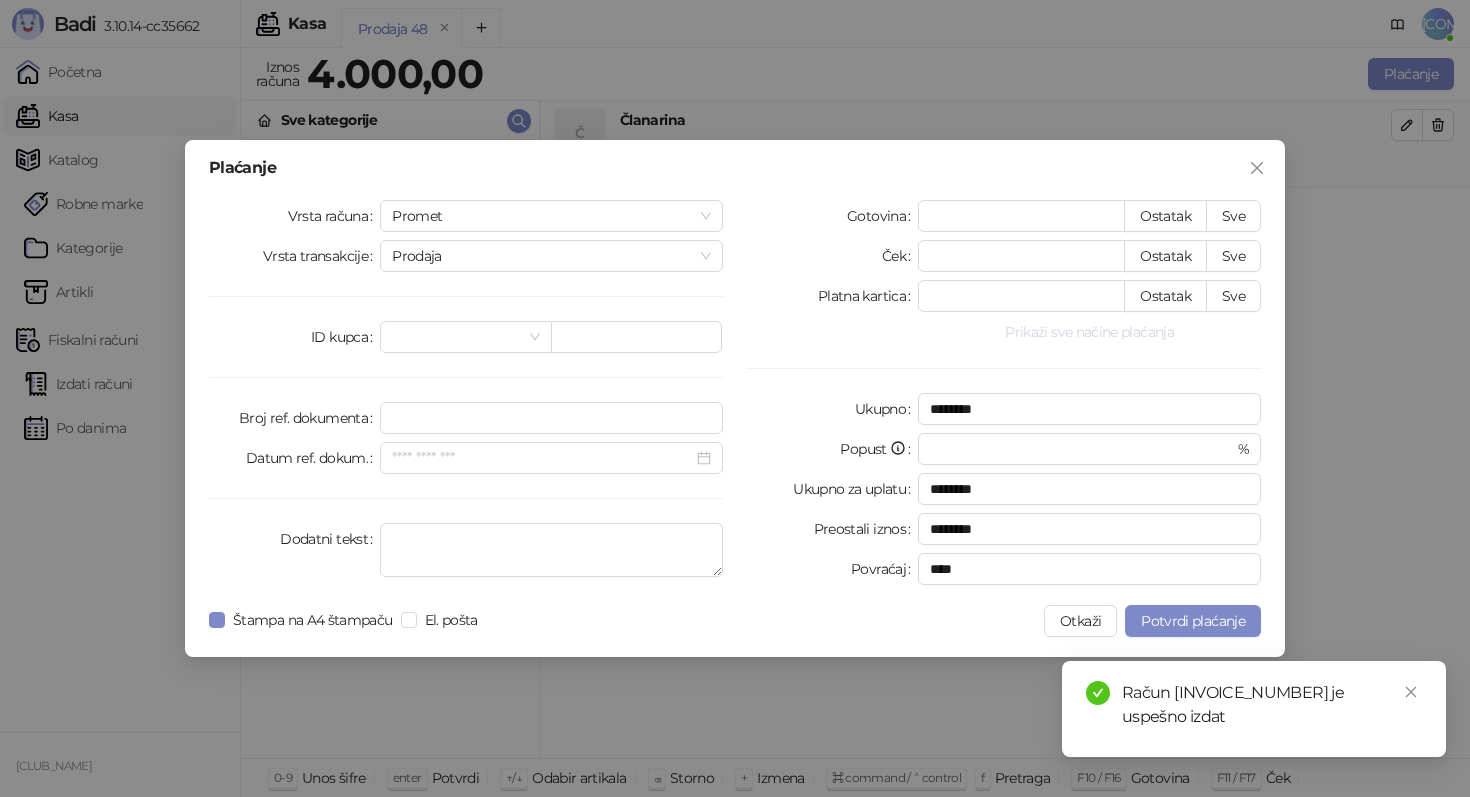 click on "Prikaži sve načine plaćanja" at bounding box center (1089, 332) 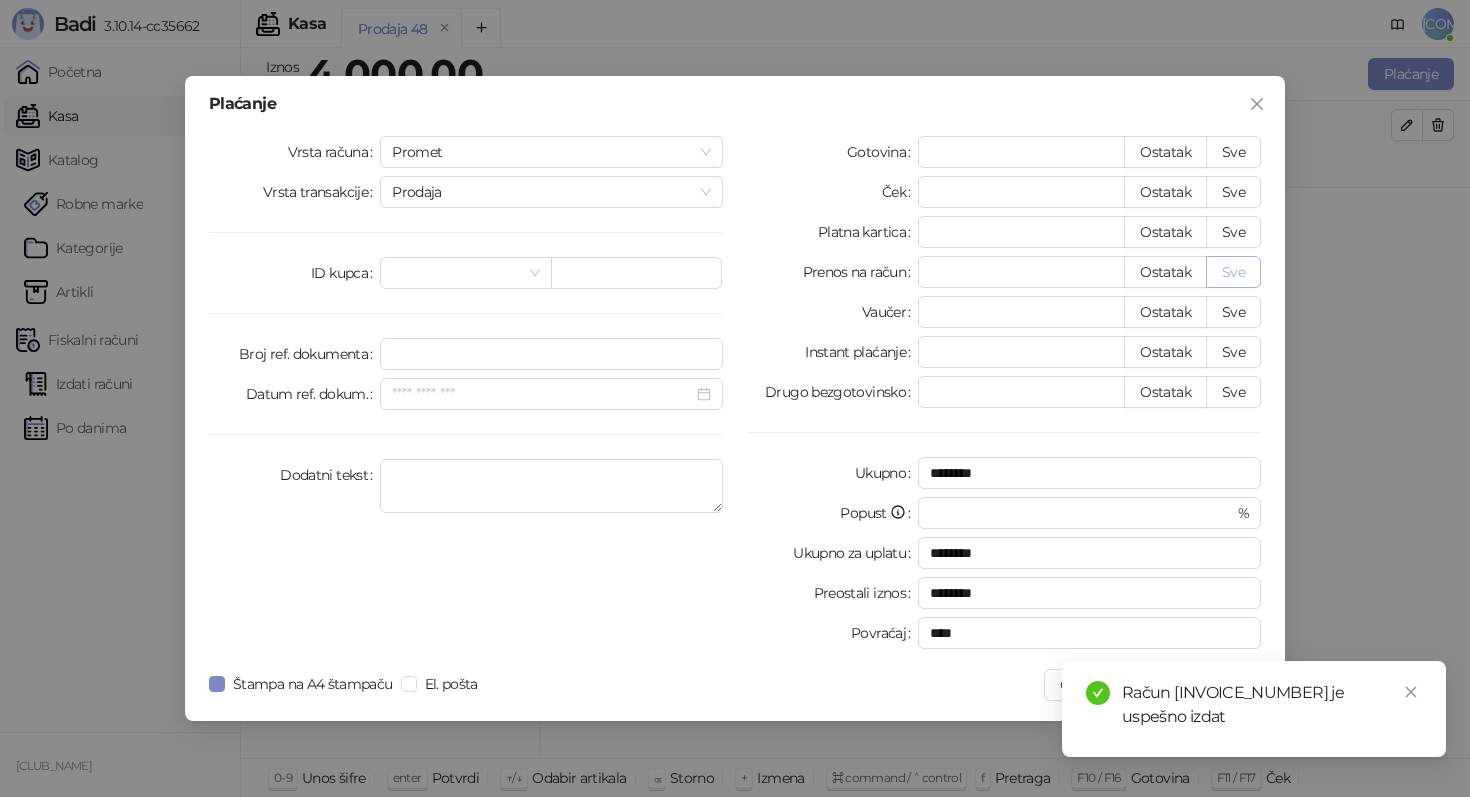 click on "Sve" at bounding box center [1233, 272] 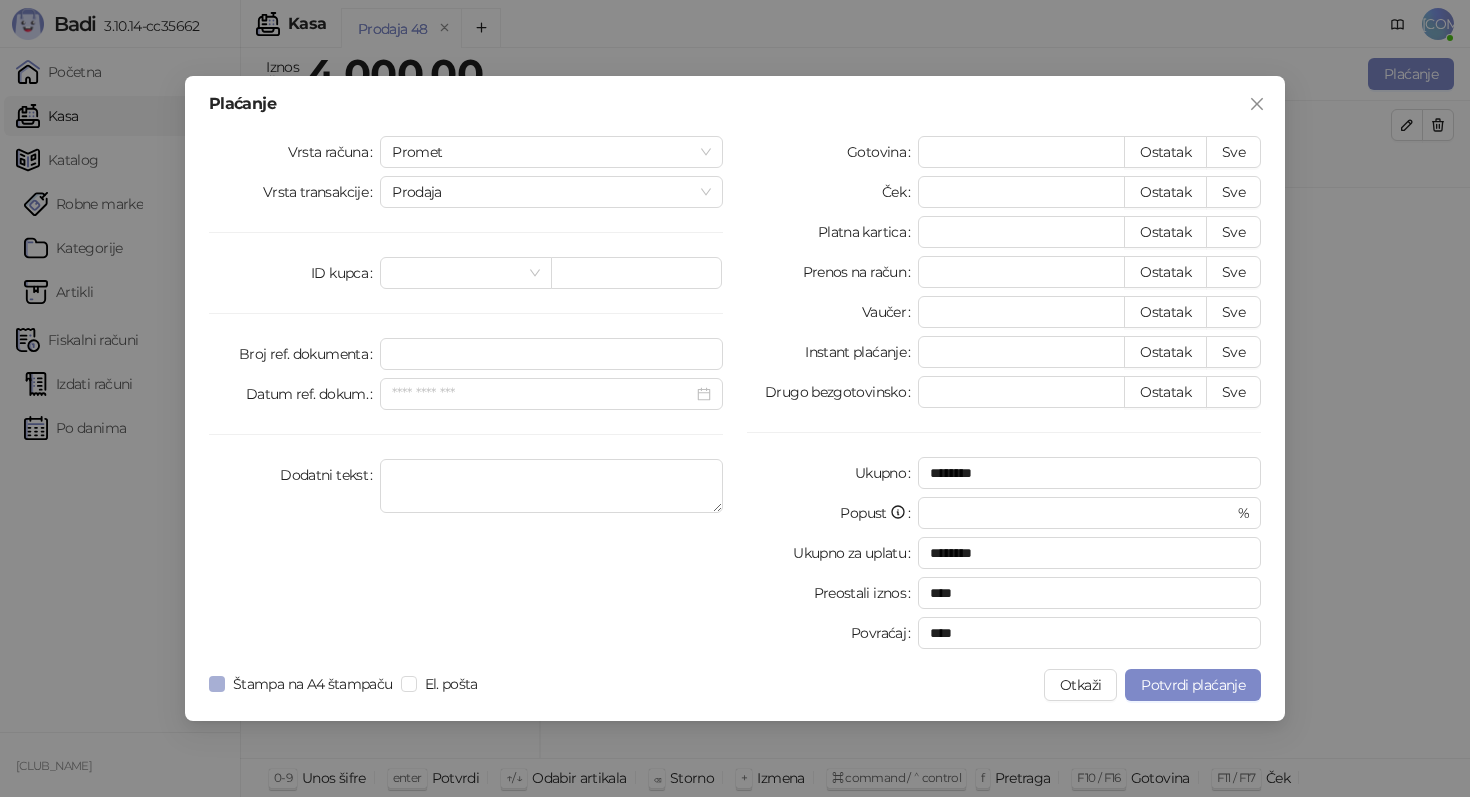 click on "Štampa na A4 štampaču" at bounding box center [313, 684] 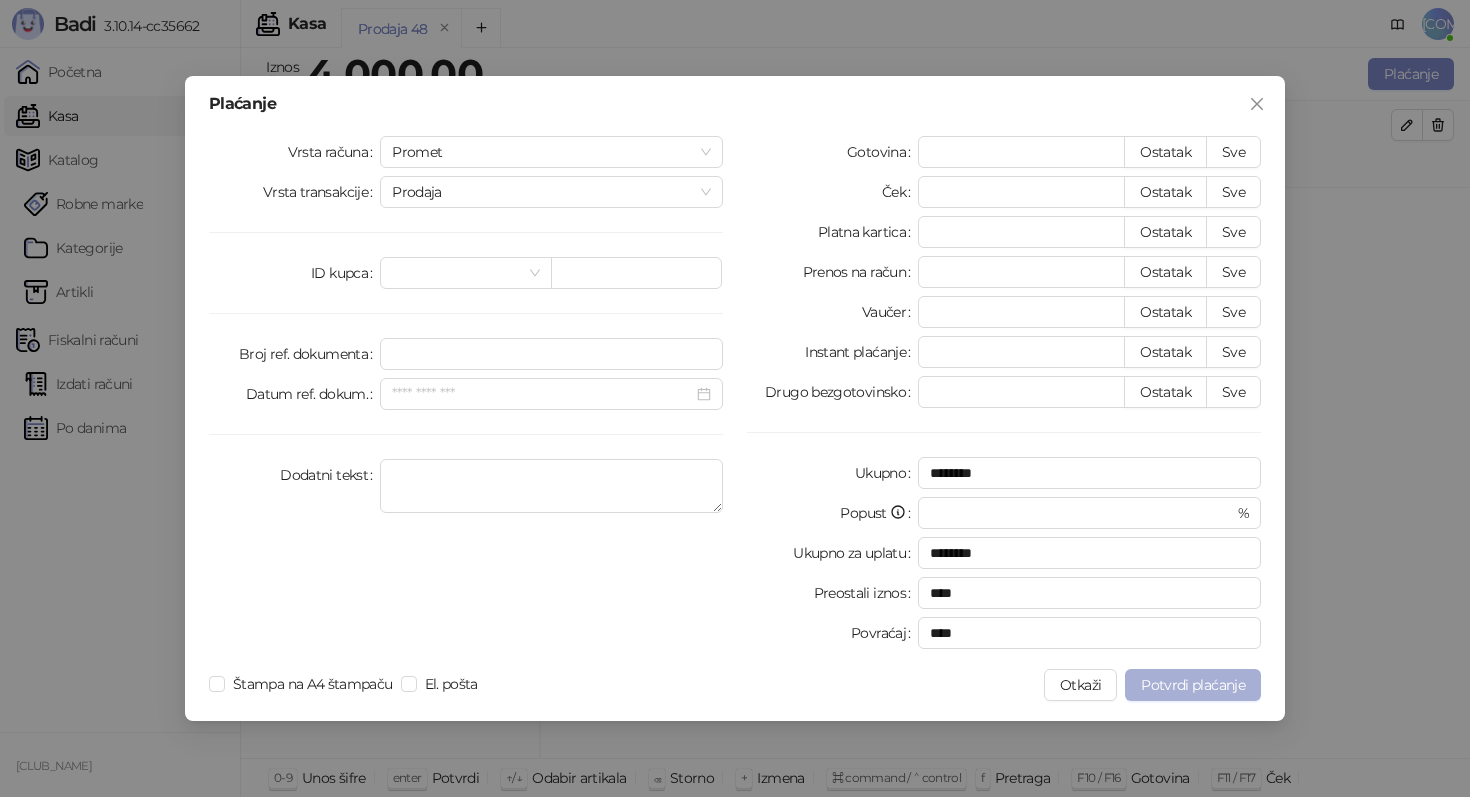 click on "Potvrdi plaćanje" at bounding box center (1193, 685) 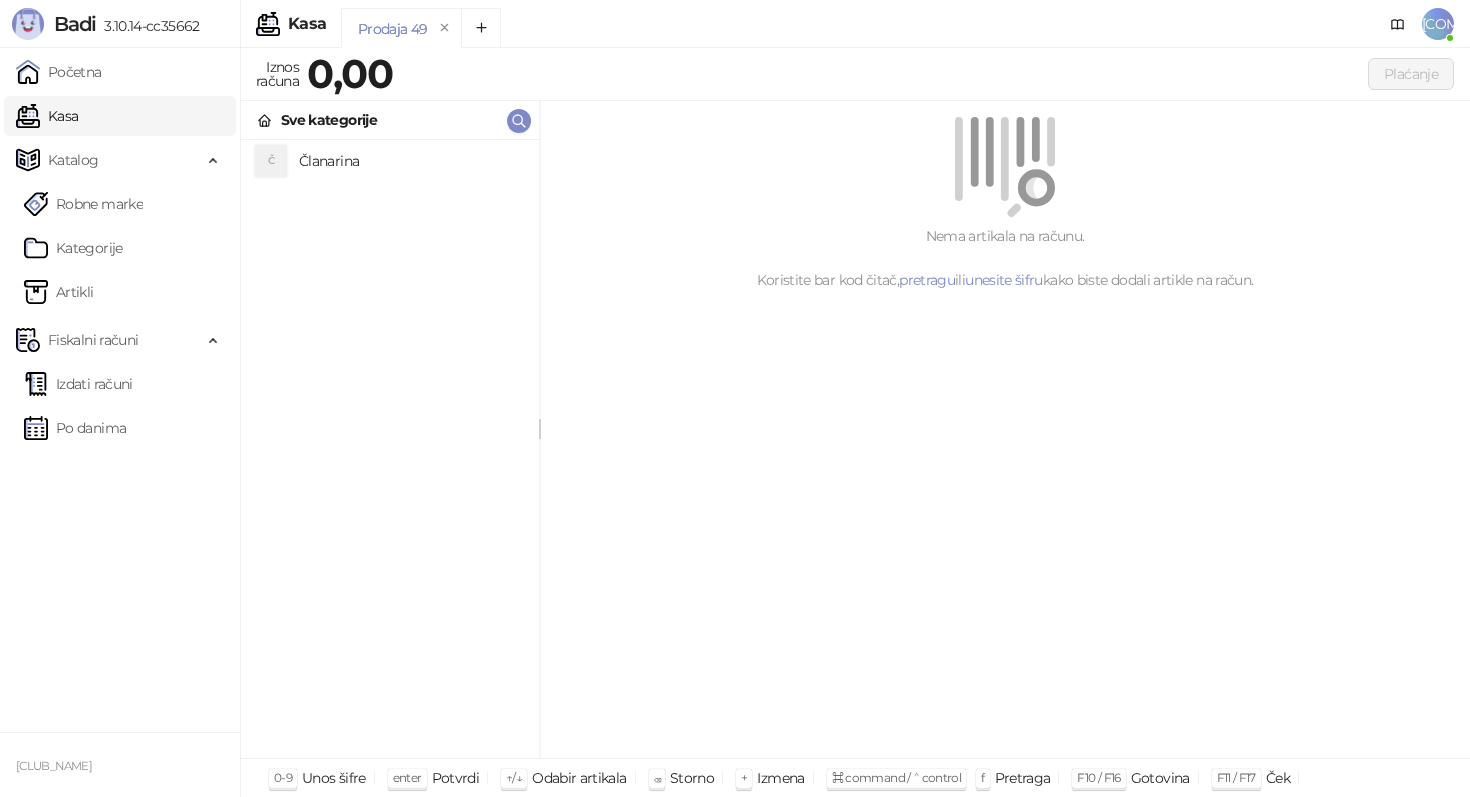 click on "Članarina" at bounding box center (411, 161) 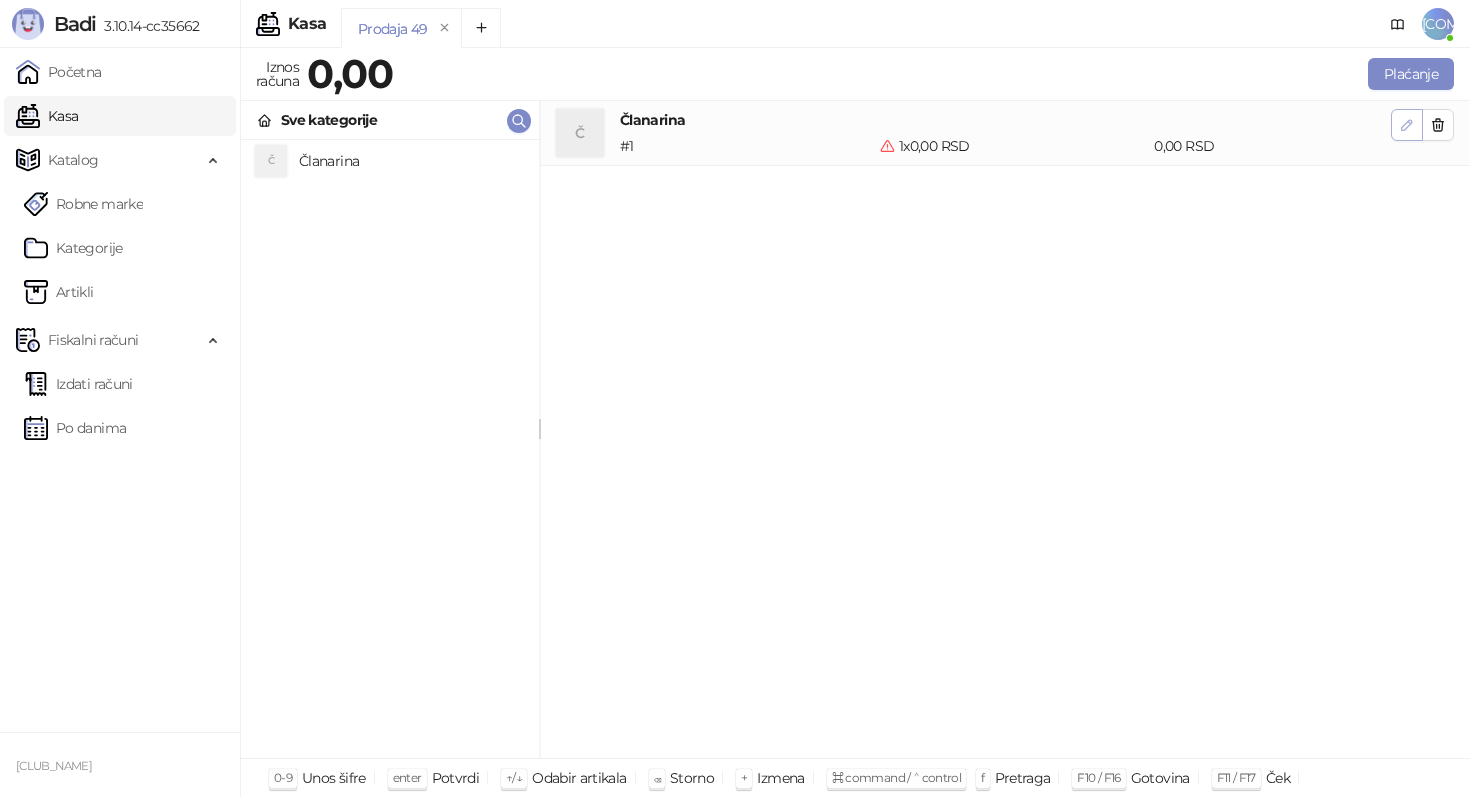click at bounding box center (1407, 125) 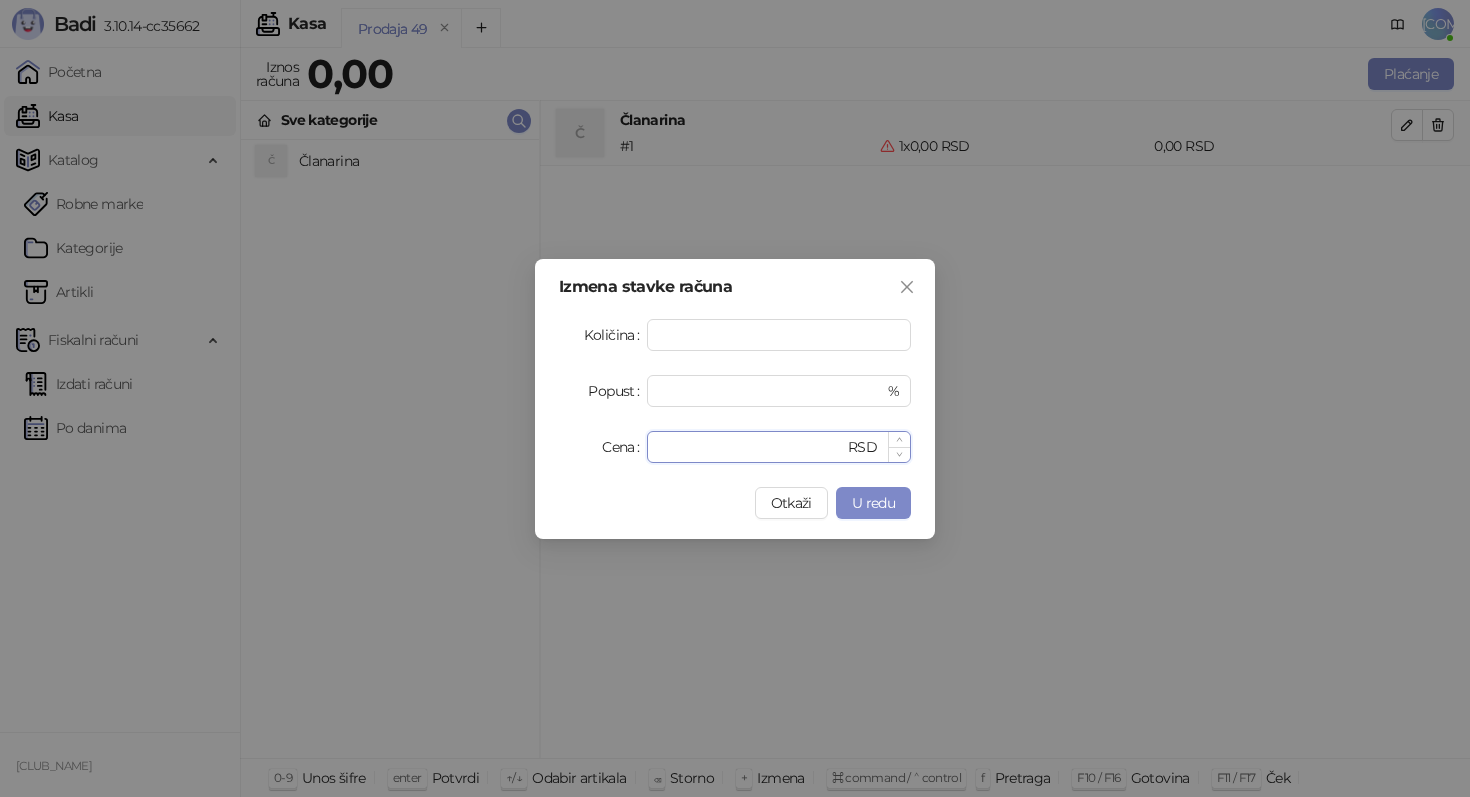 click on "*" at bounding box center [751, 447] 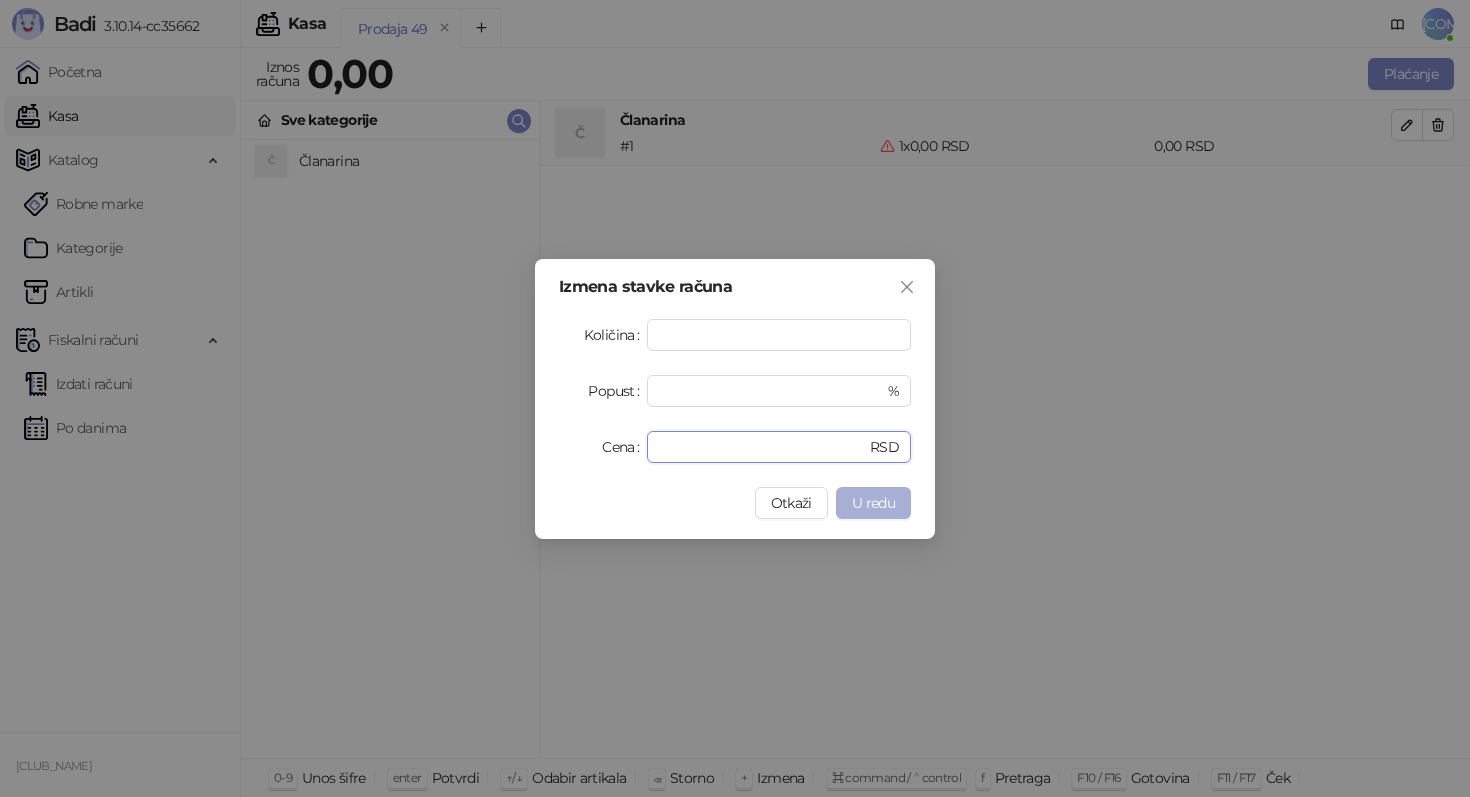 type on "*****" 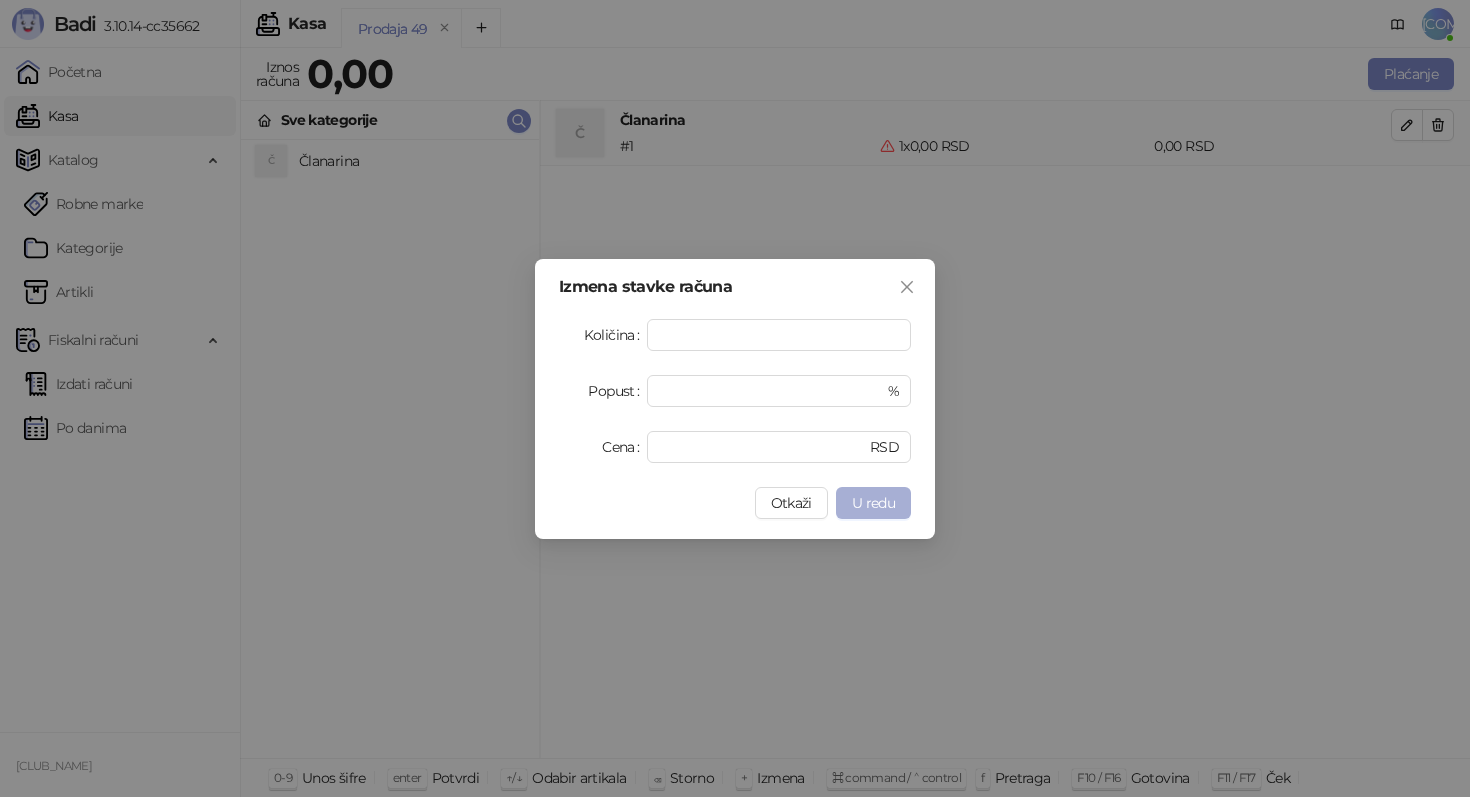click on "U redu" at bounding box center [873, 503] 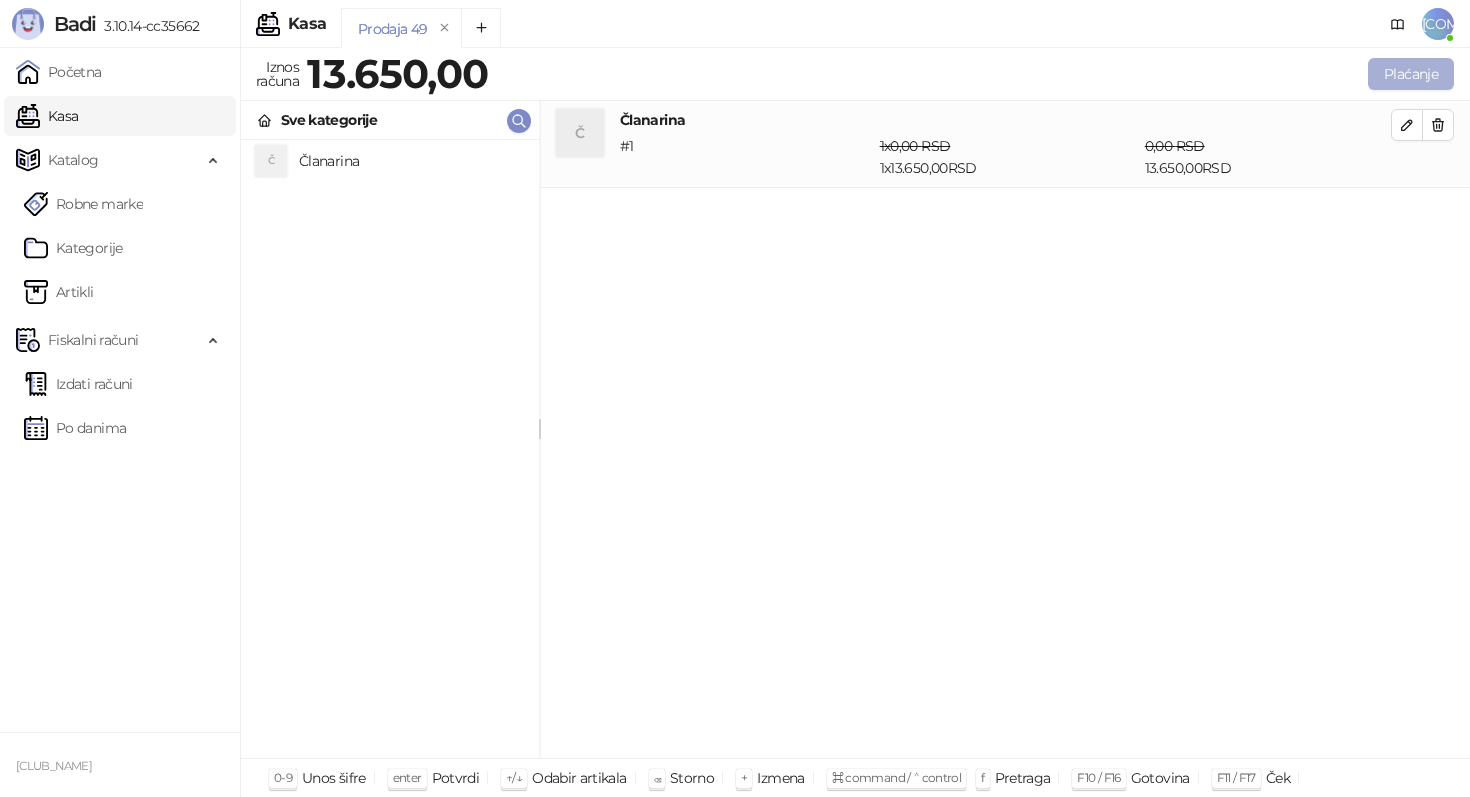 click on "Plaćanje" at bounding box center [1411, 74] 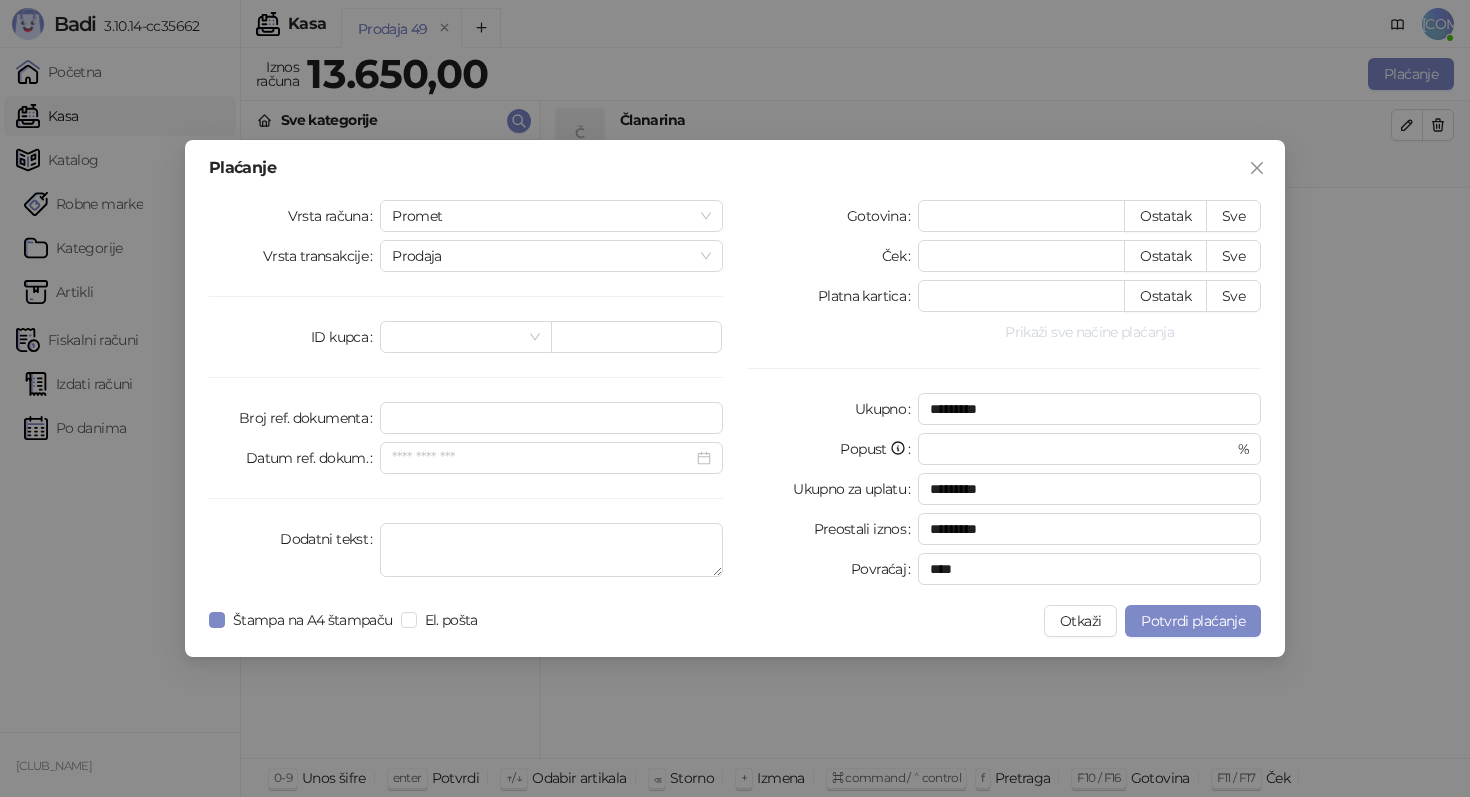 click on "Prikaži sve načine plaćanja" at bounding box center [1089, 332] 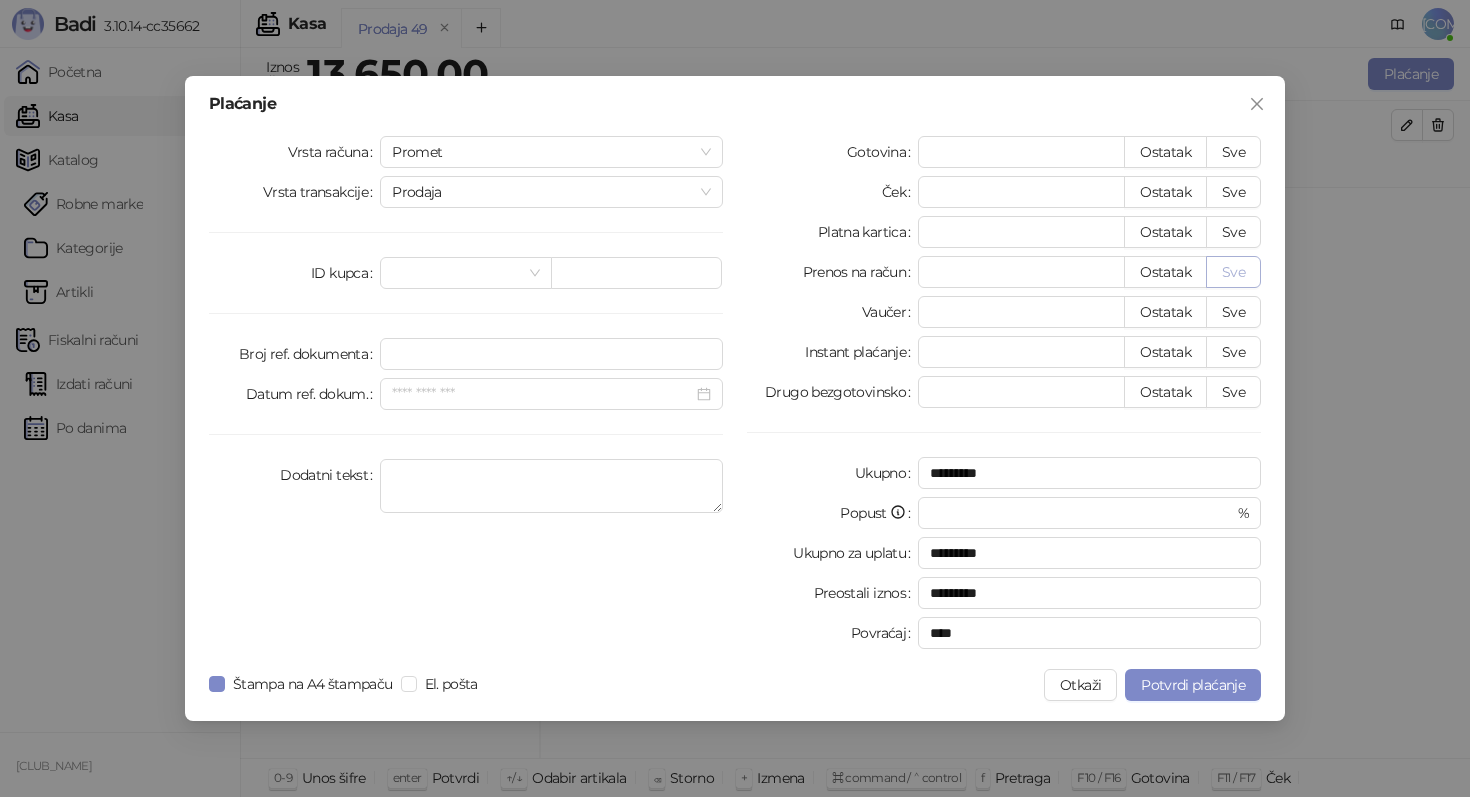 click on "Sve" at bounding box center (1233, 272) 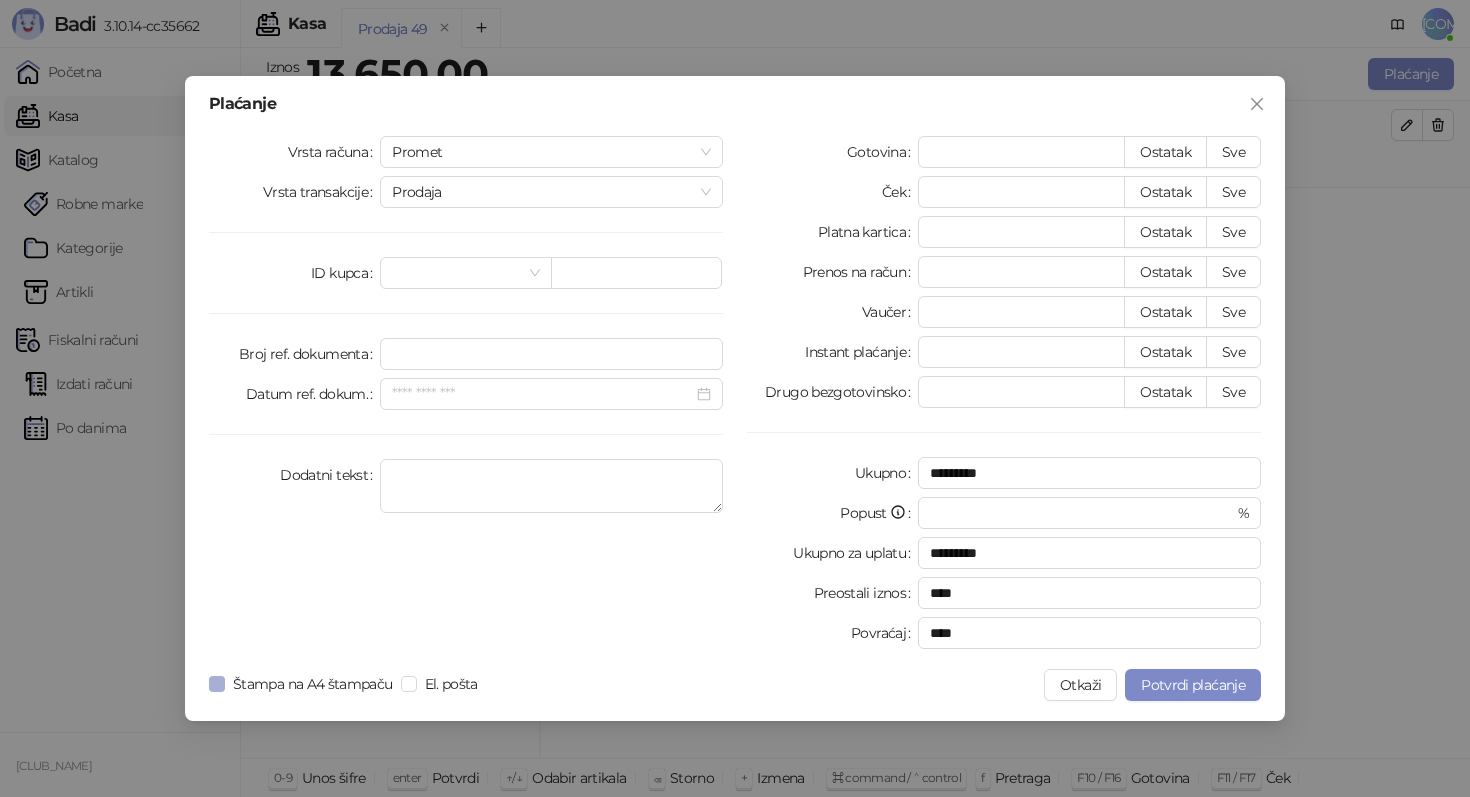 click on "Štampa na A4 štampaču" at bounding box center [313, 684] 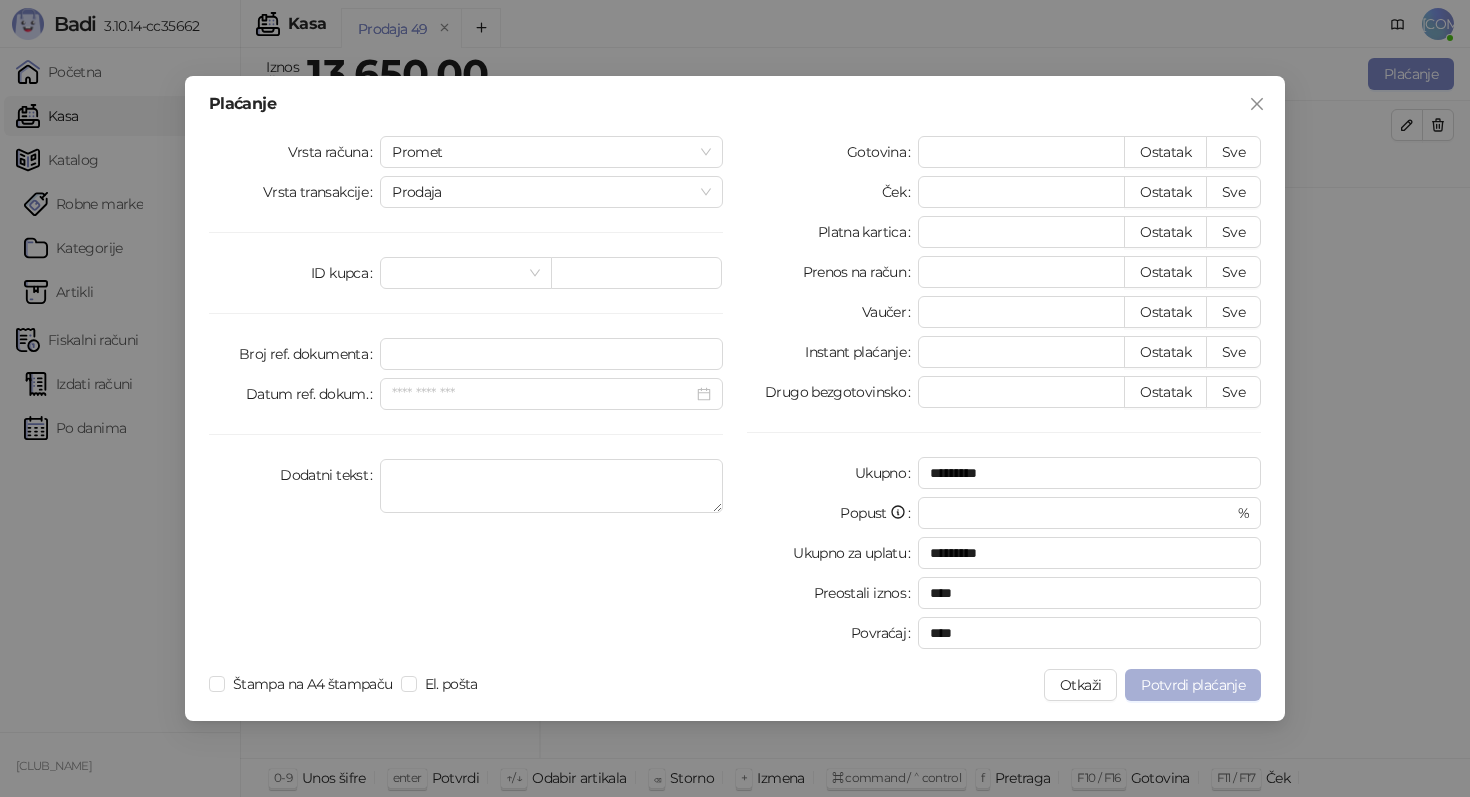 click on "Potvrdi plaćanje" at bounding box center [1193, 685] 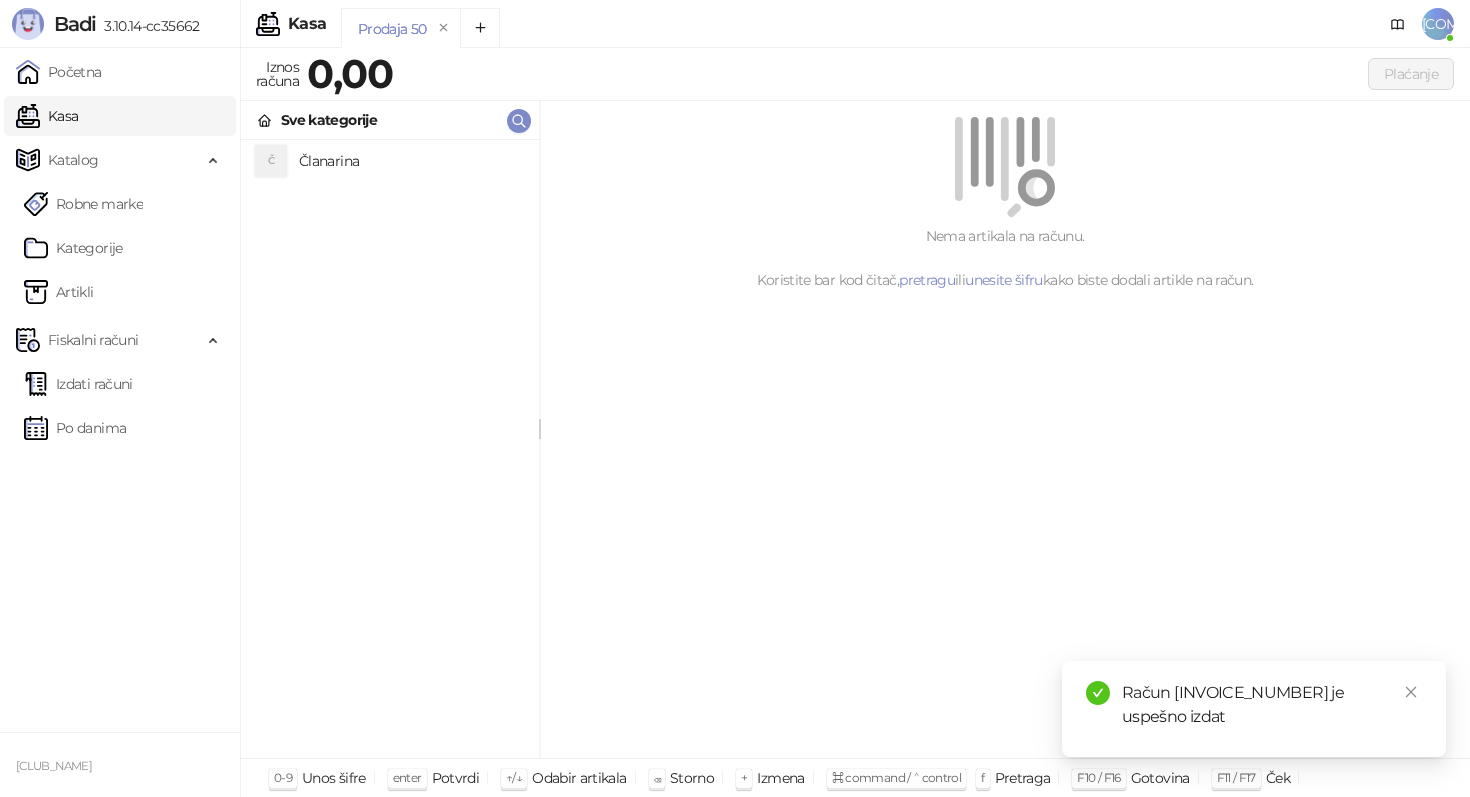 click on "Članarina" at bounding box center (411, 161) 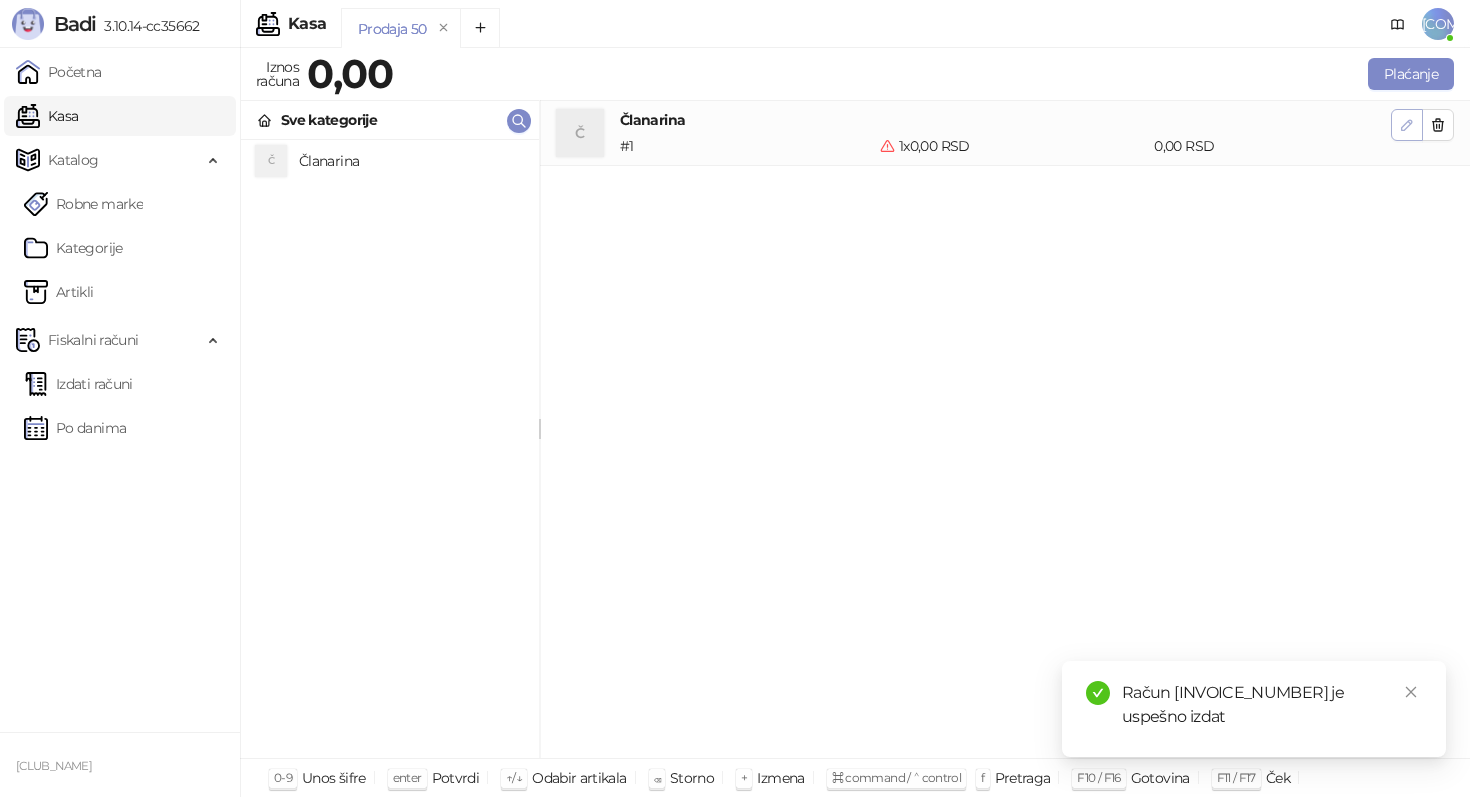 click at bounding box center (1407, 125) 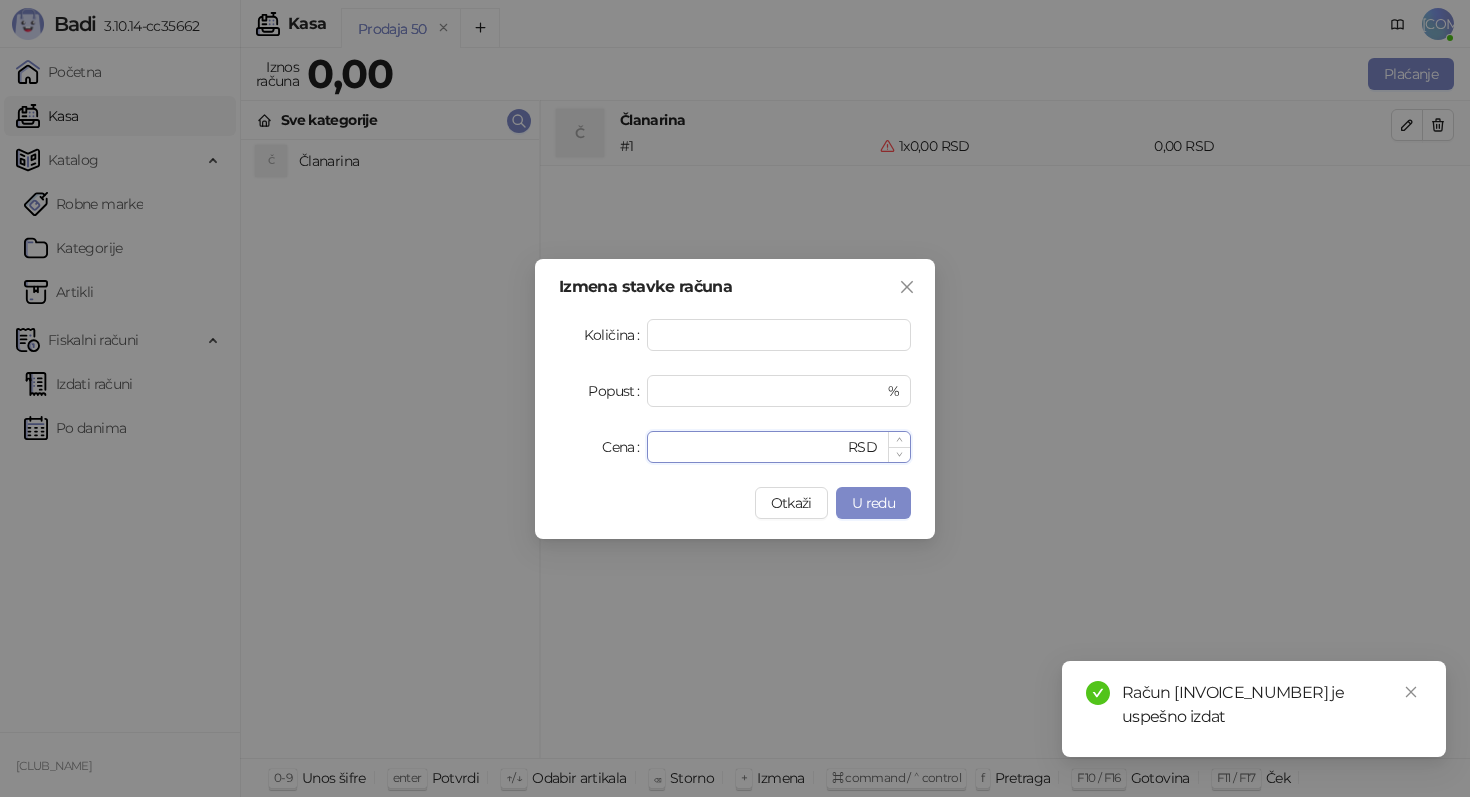 click on "*" at bounding box center [751, 447] 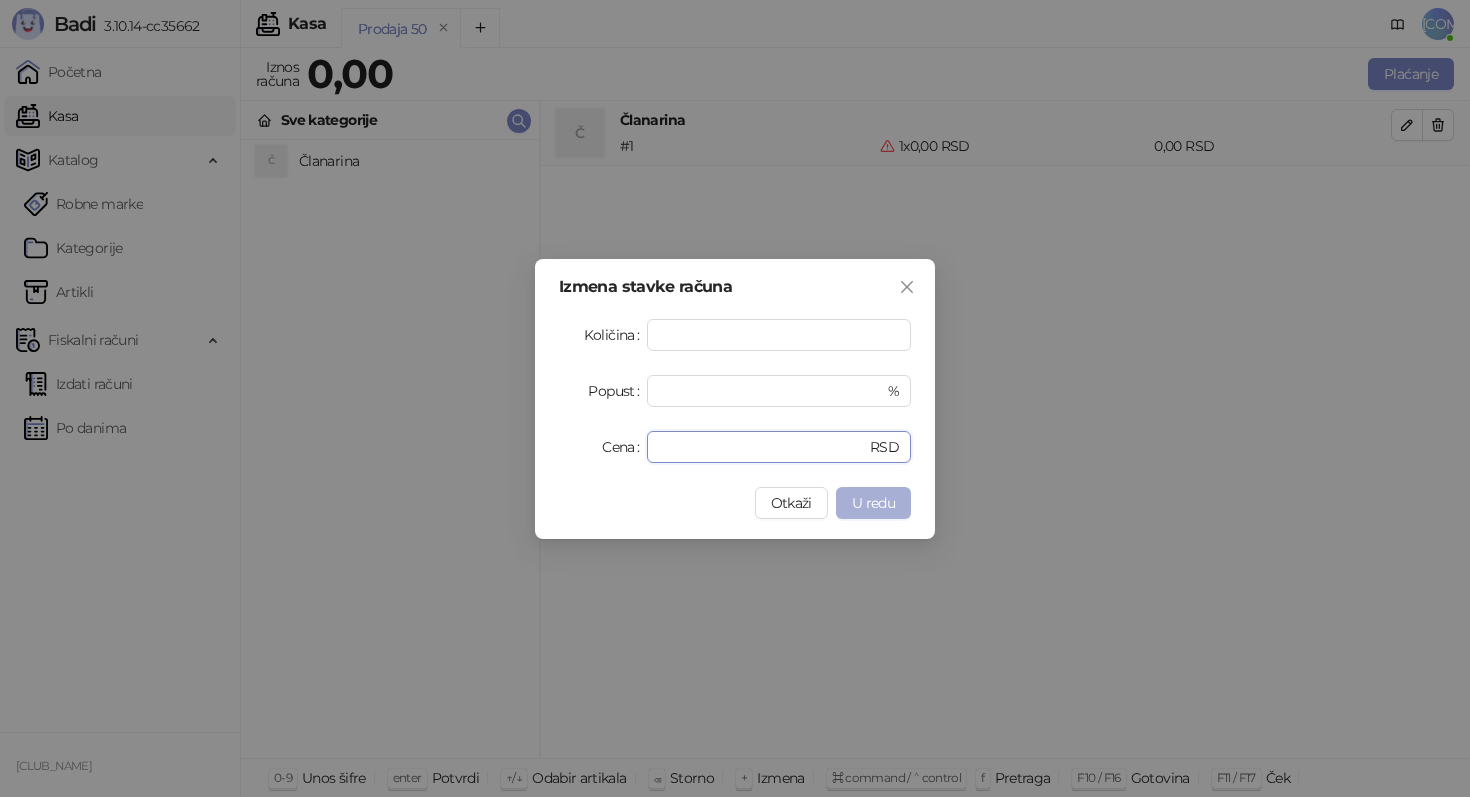 type on "****" 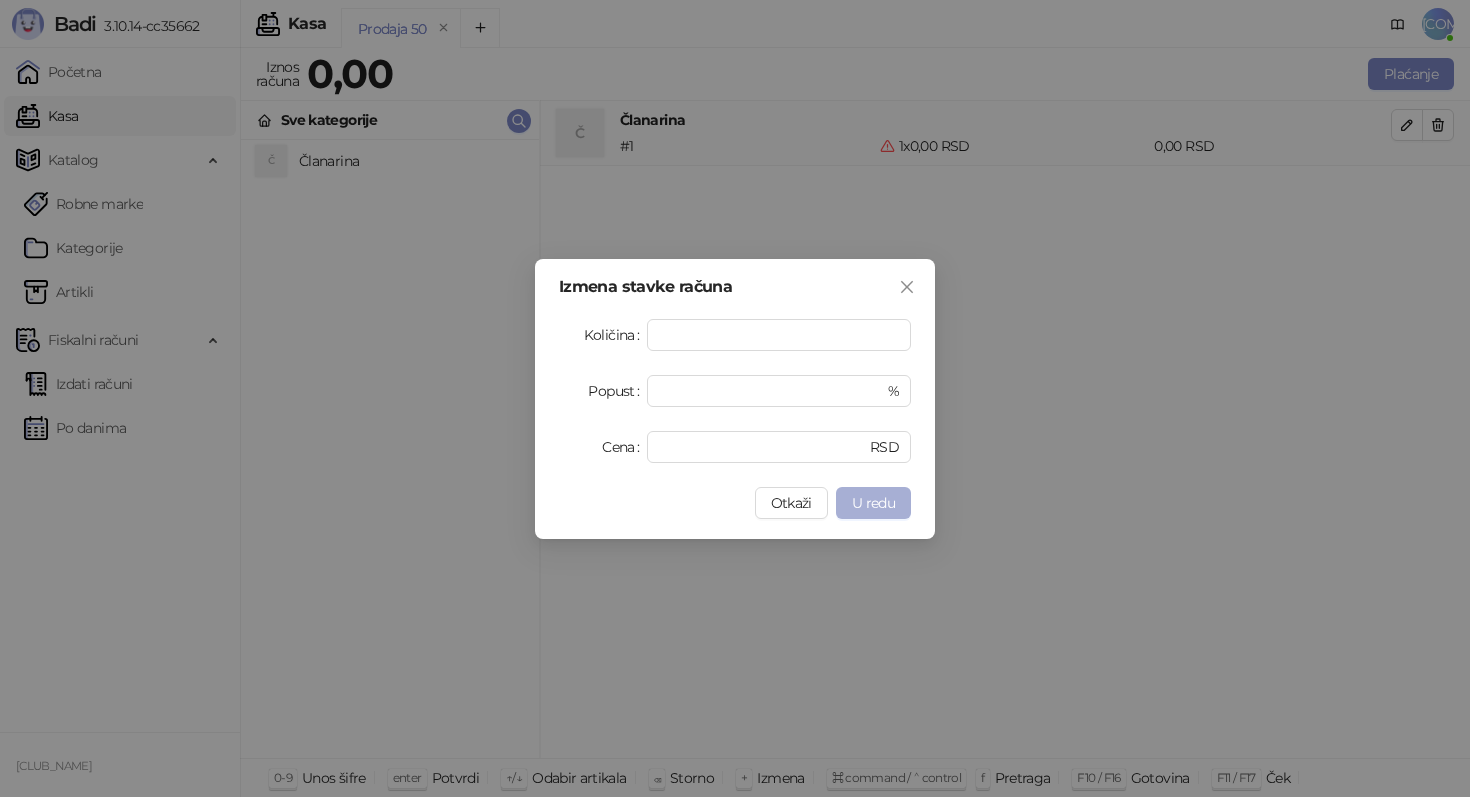 click on "U redu" at bounding box center [873, 503] 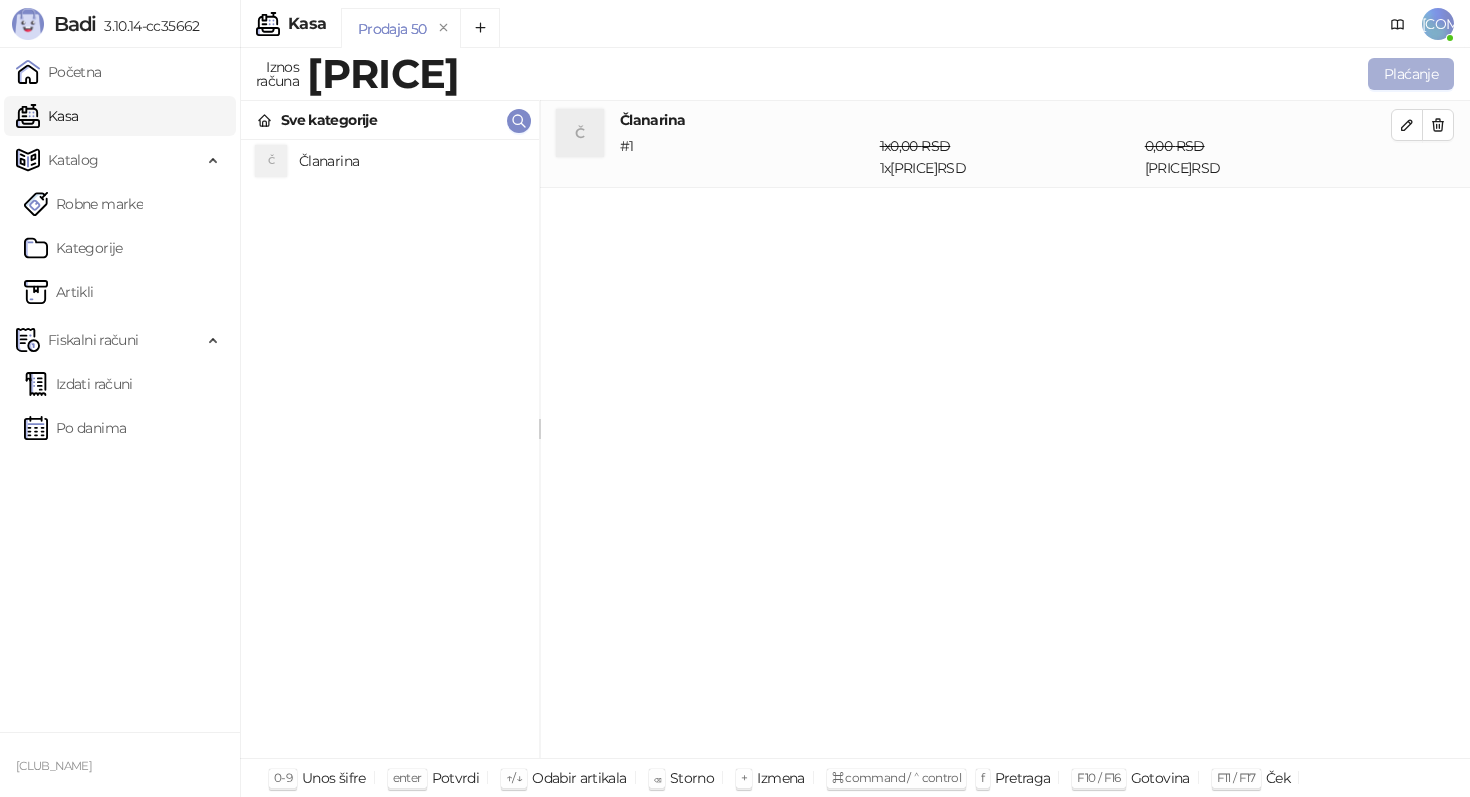click on "Plaćanje" at bounding box center [1411, 74] 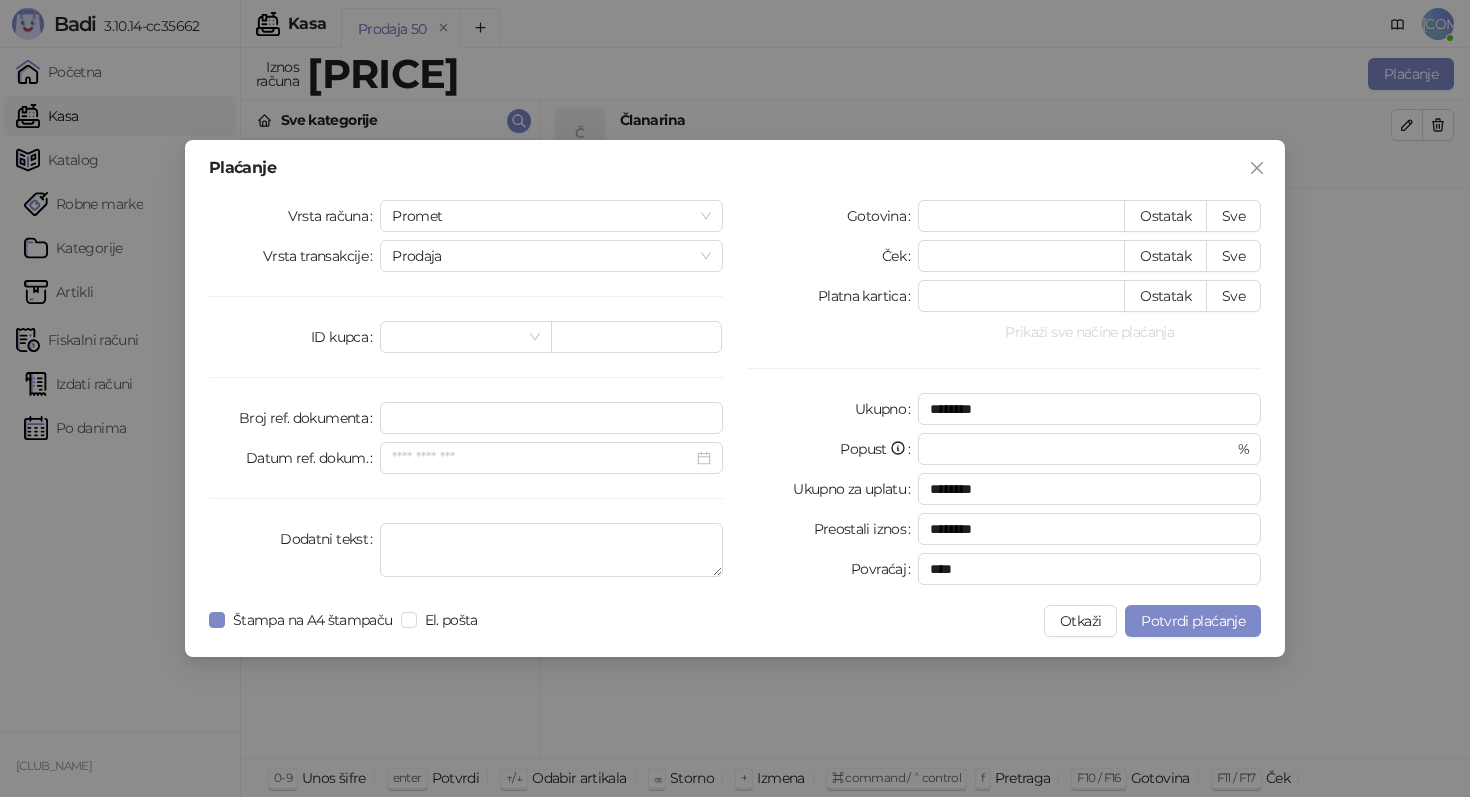 click on "Prikaži sve načine plaćanja" at bounding box center (1089, 332) 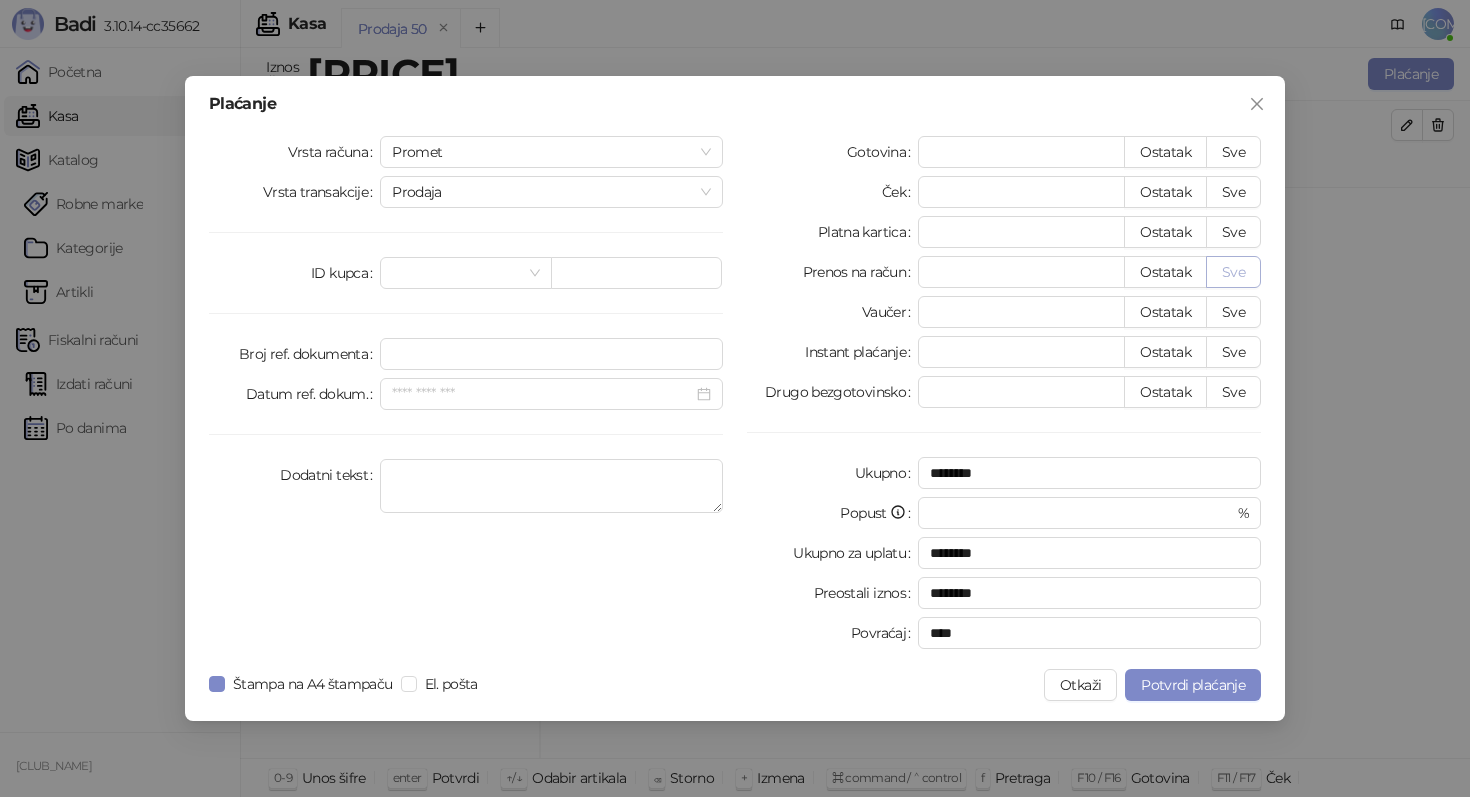 click on "Sve" at bounding box center [1233, 272] 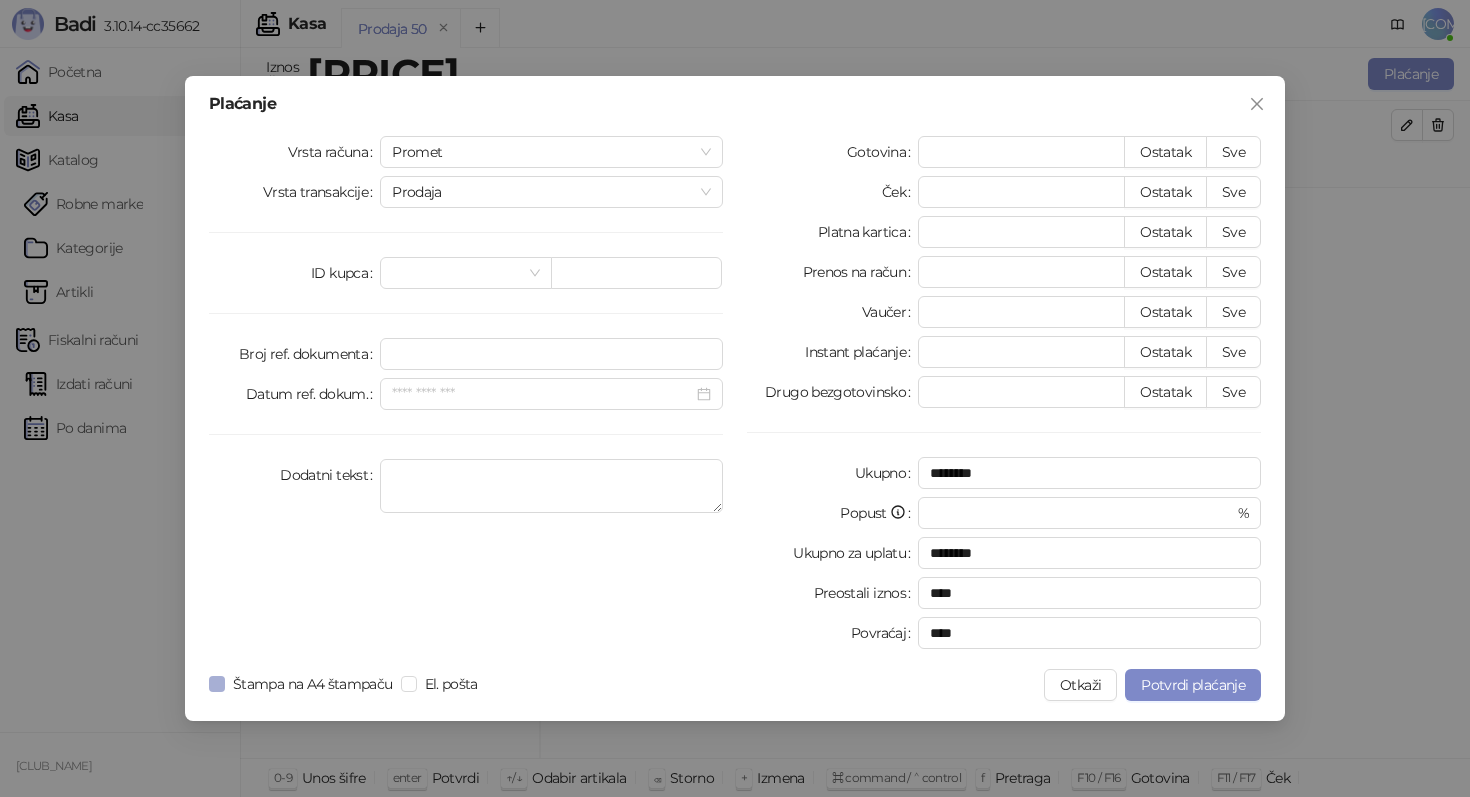 click on "Štampa na A4 štampaču" at bounding box center [313, 684] 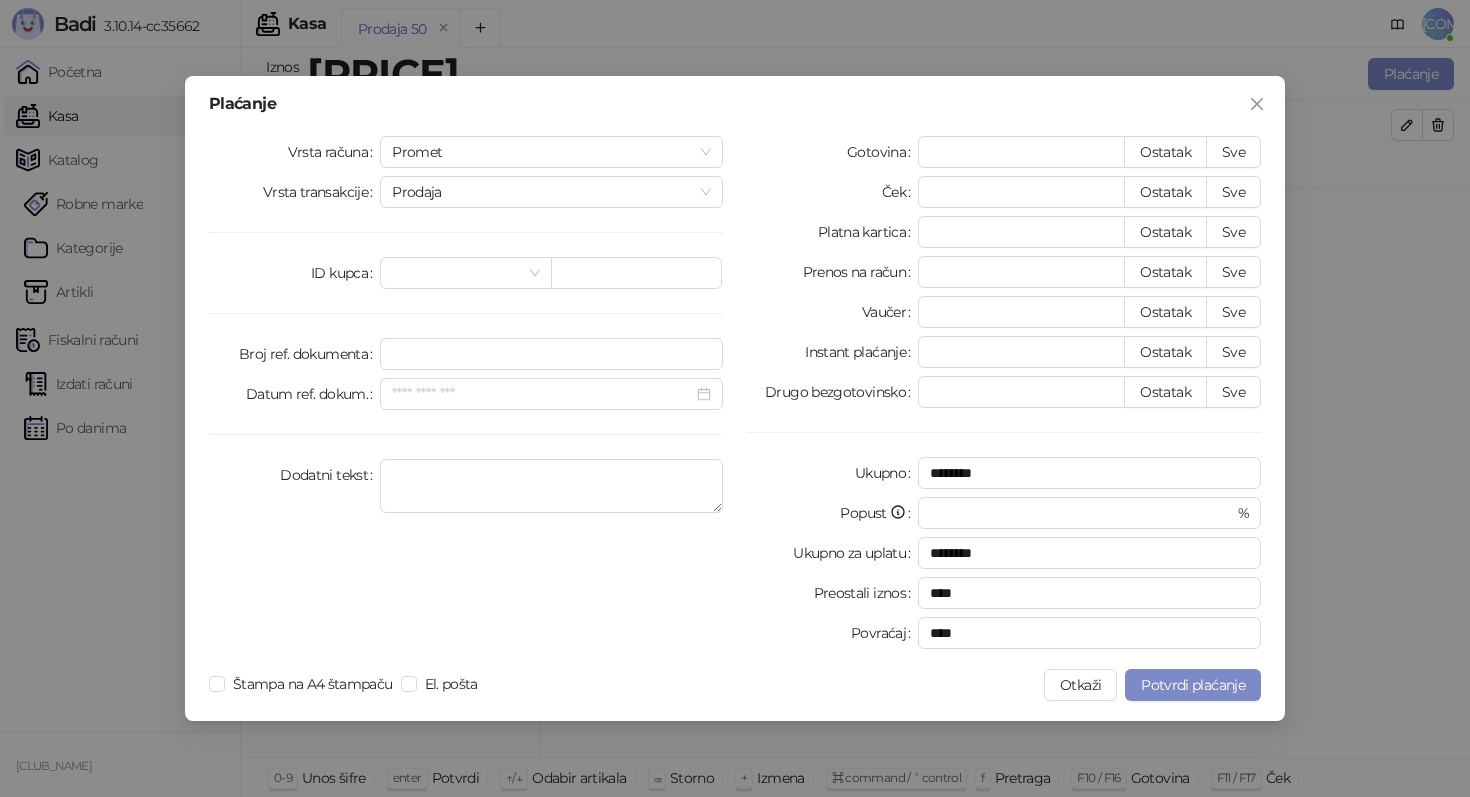 click on "Plaćanje Vrsta računa Promet Vrsta transakcije Prodaja ID kupca Broj ref. dokumenta Datum ref. dokum. Dodatni tekst Gotovina * Ostatak Sve Ček * Ostatak Sve Platna kartica * Ostatak Sve Prenos na račun **** Ostatak Sve Vaučer * Ostatak Sve Instant plaćanje * Ostatak Sve Drugo bezgotovinsko * Ostatak Sve Ukupno ******** Popust * % Ukupno za uplatu ******** Preostali iznos **** Povraćaj **** Štampa na A4 štampaču El. pošta Otkaži Potvrdi plaćanje" at bounding box center (735, 398) 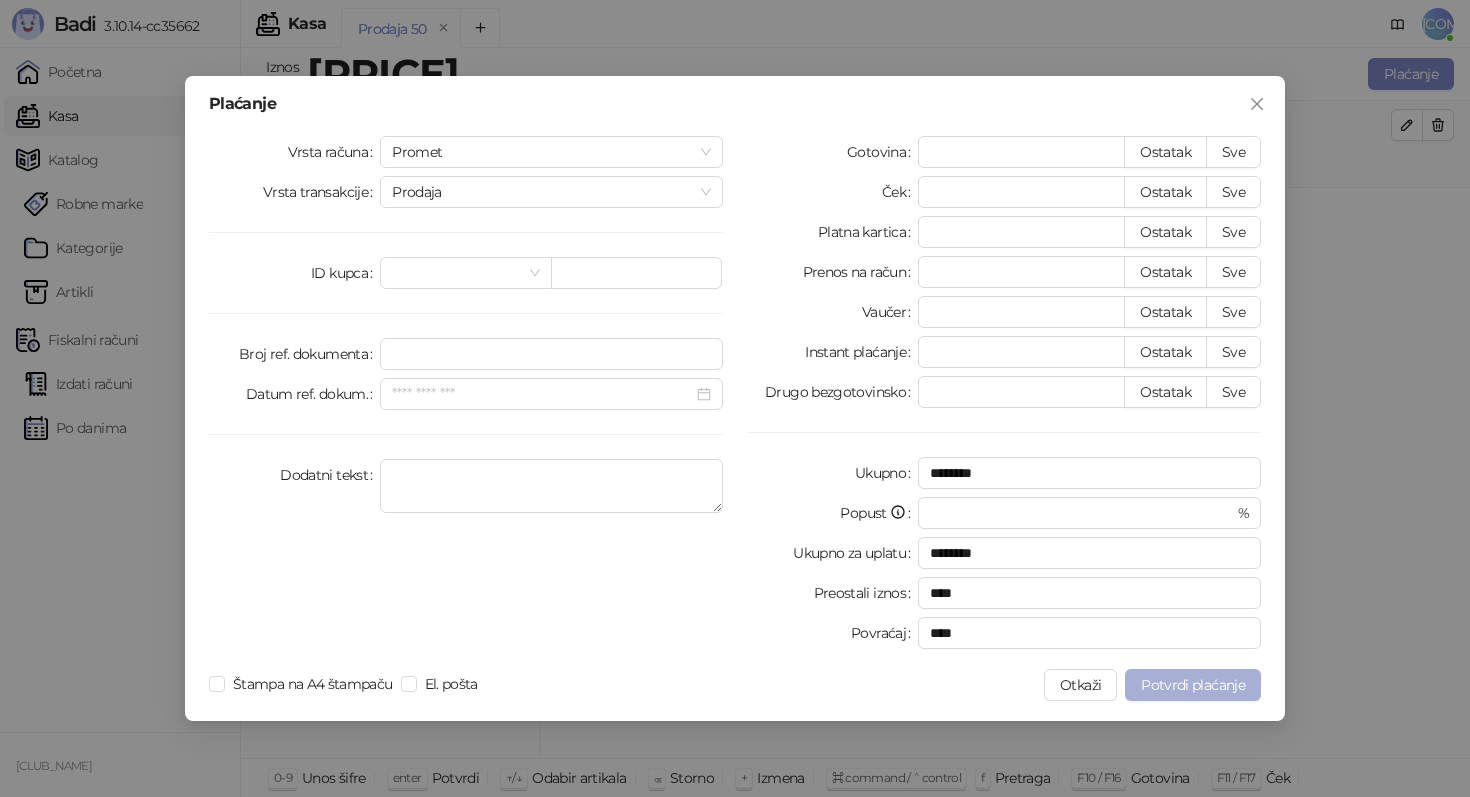 click on "Potvrdi plaćanje" at bounding box center (1193, 685) 